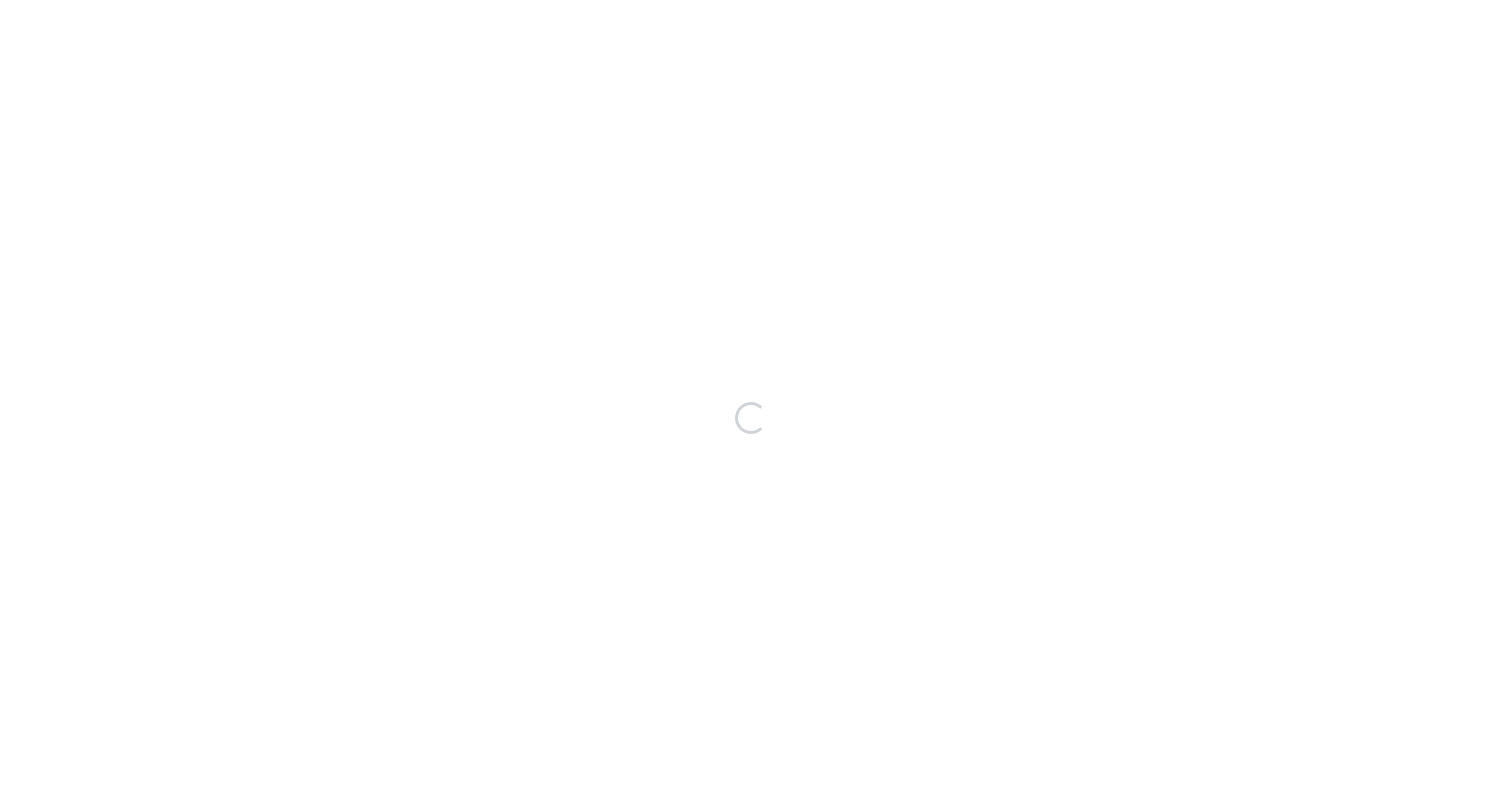 scroll, scrollTop: 0, scrollLeft: 0, axis: both 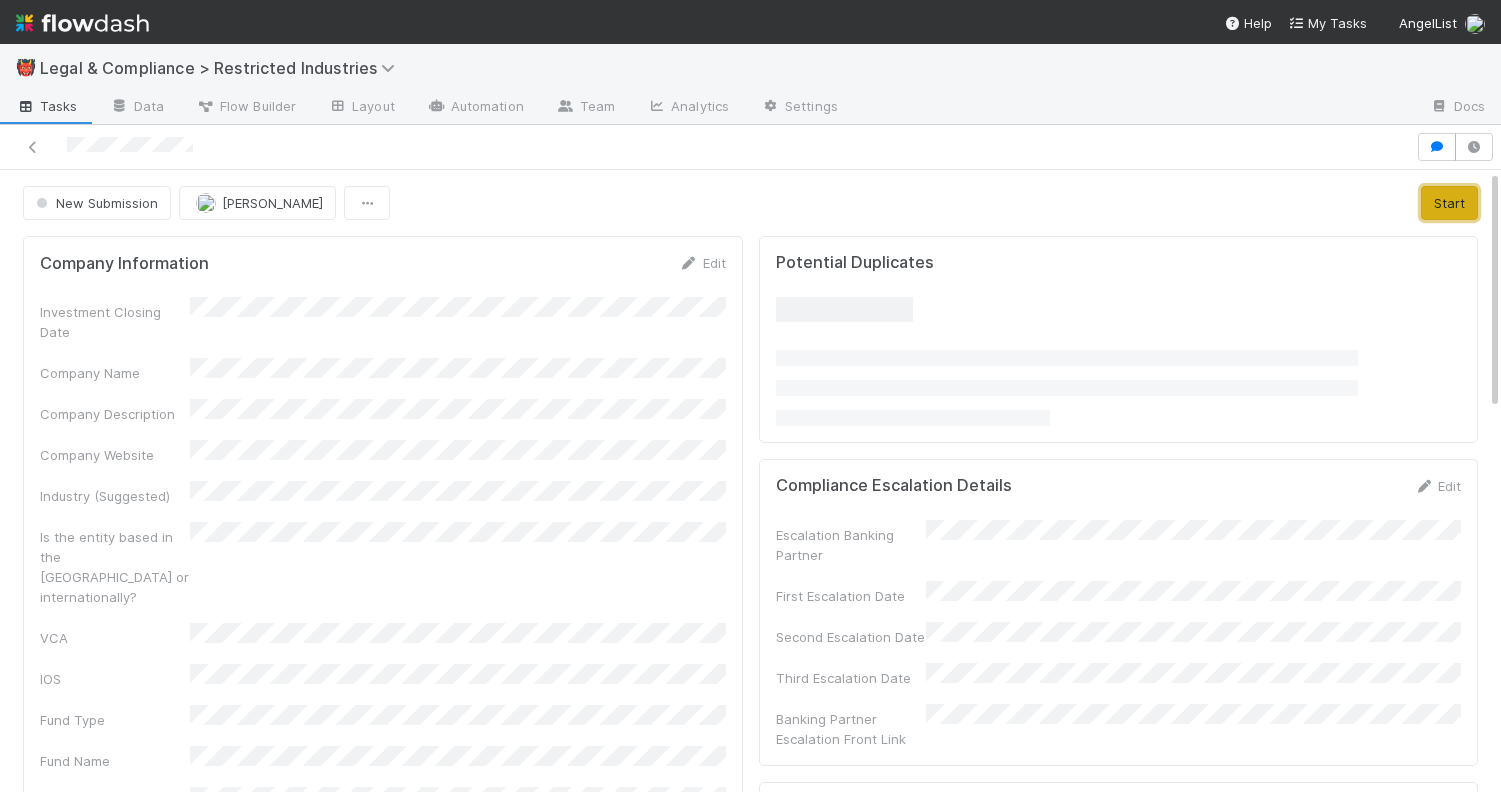 click on "Start" at bounding box center [1449, 203] 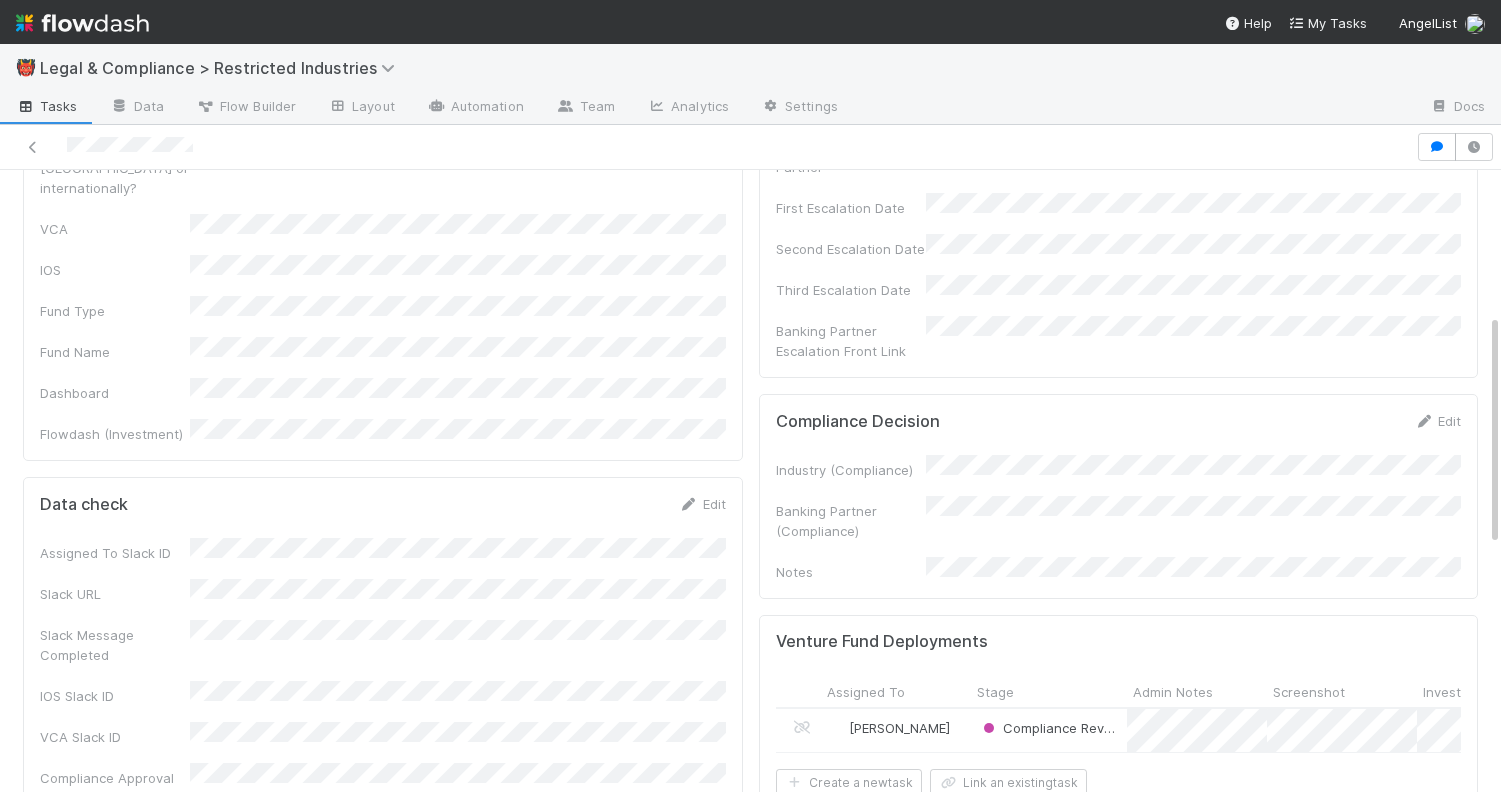 scroll, scrollTop: 430, scrollLeft: 0, axis: vertical 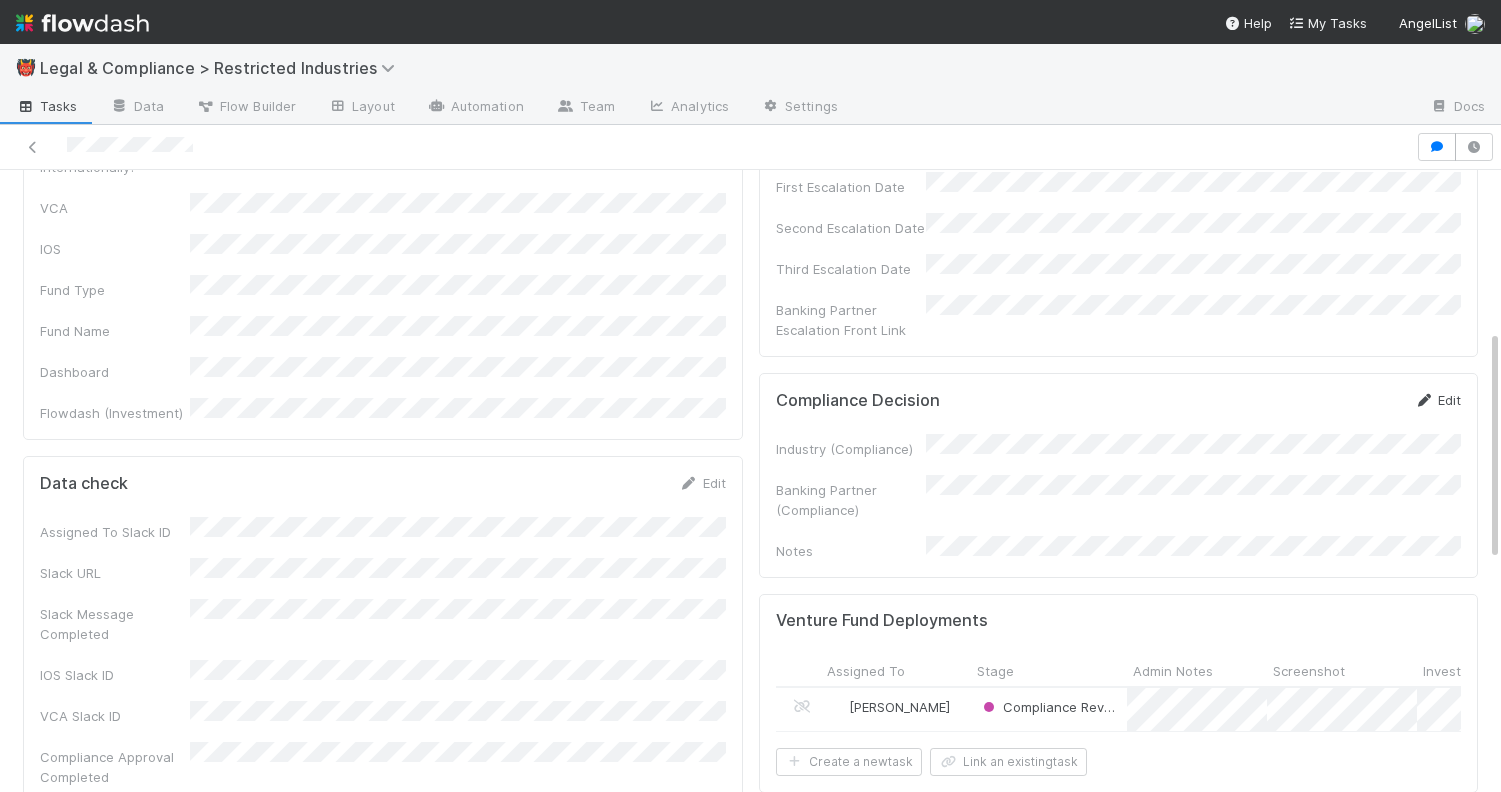 click on "Edit" at bounding box center (1437, 400) 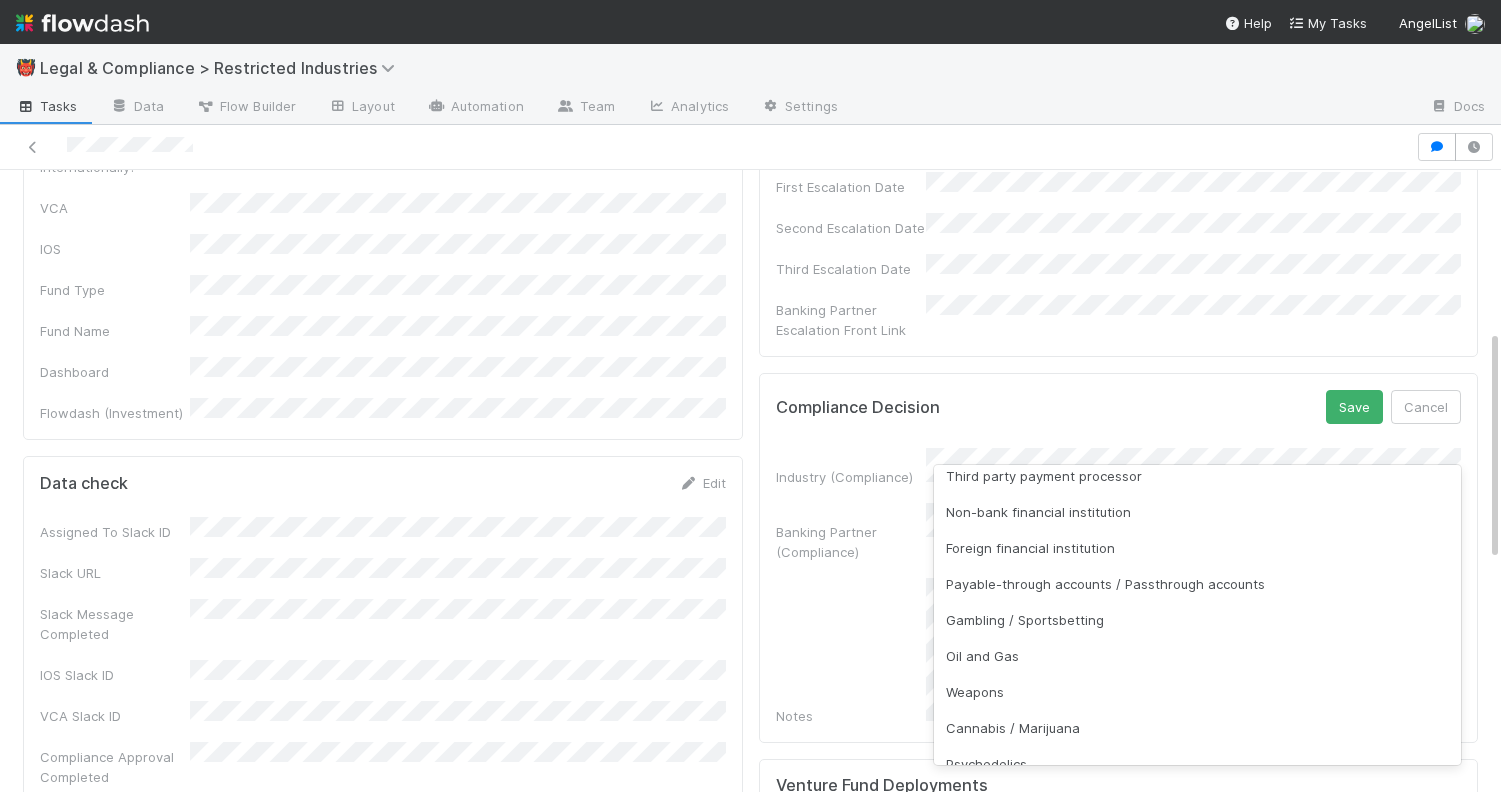 scroll, scrollTop: 306, scrollLeft: 0, axis: vertical 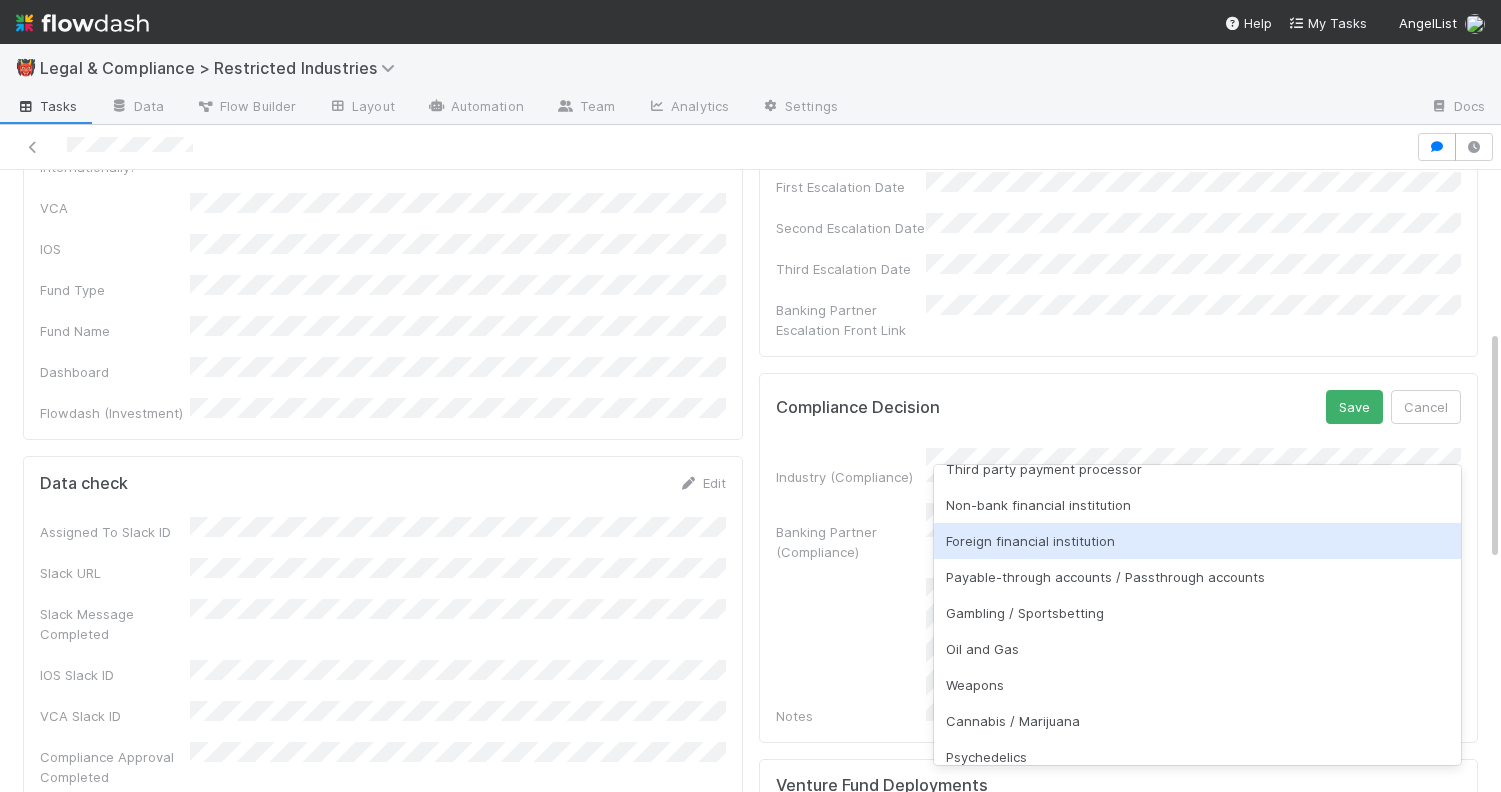 click on "Foreign financial institution" at bounding box center [1198, 541] 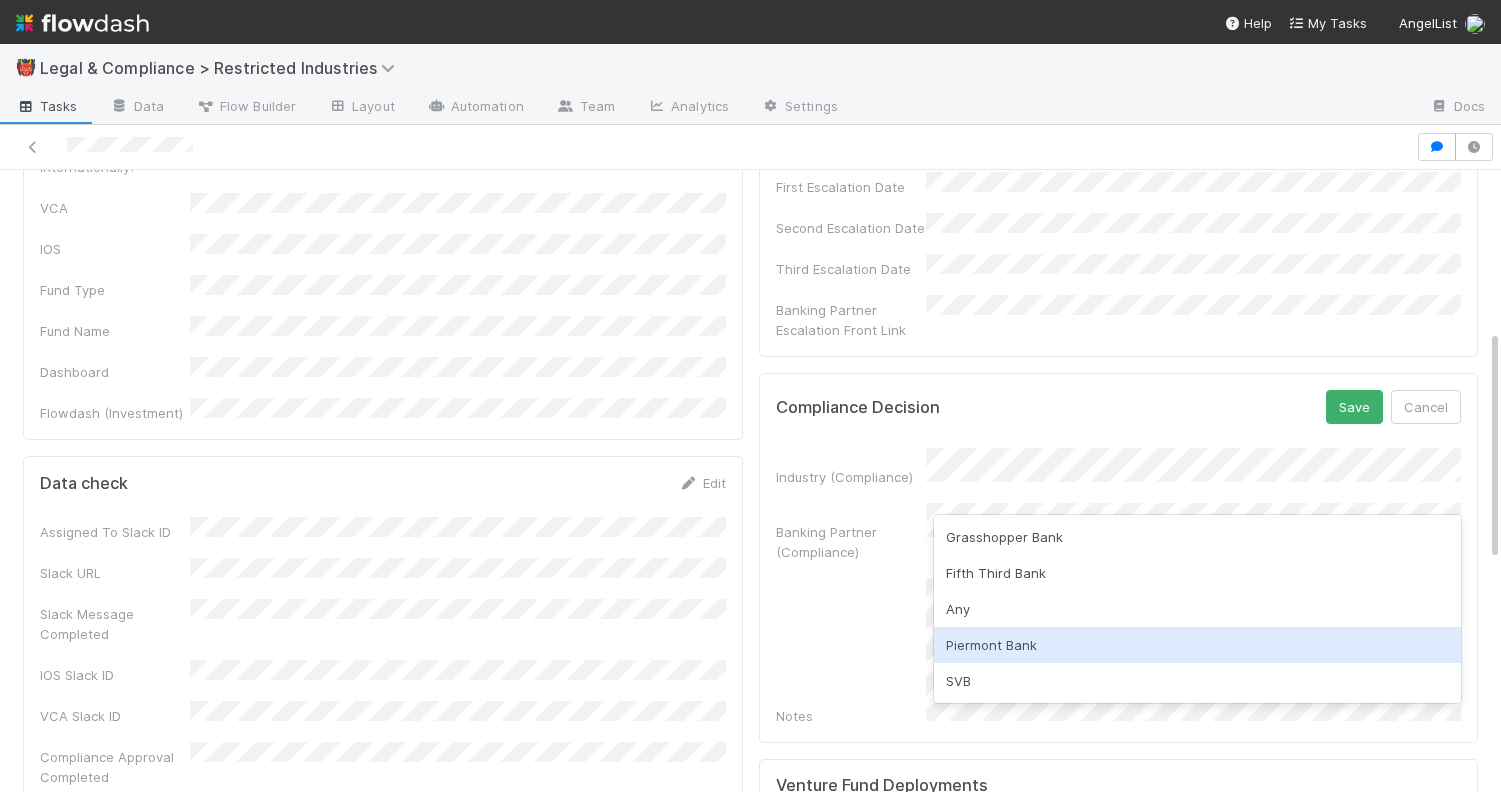 click on "Piermont Bank" at bounding box center (1198, 645) 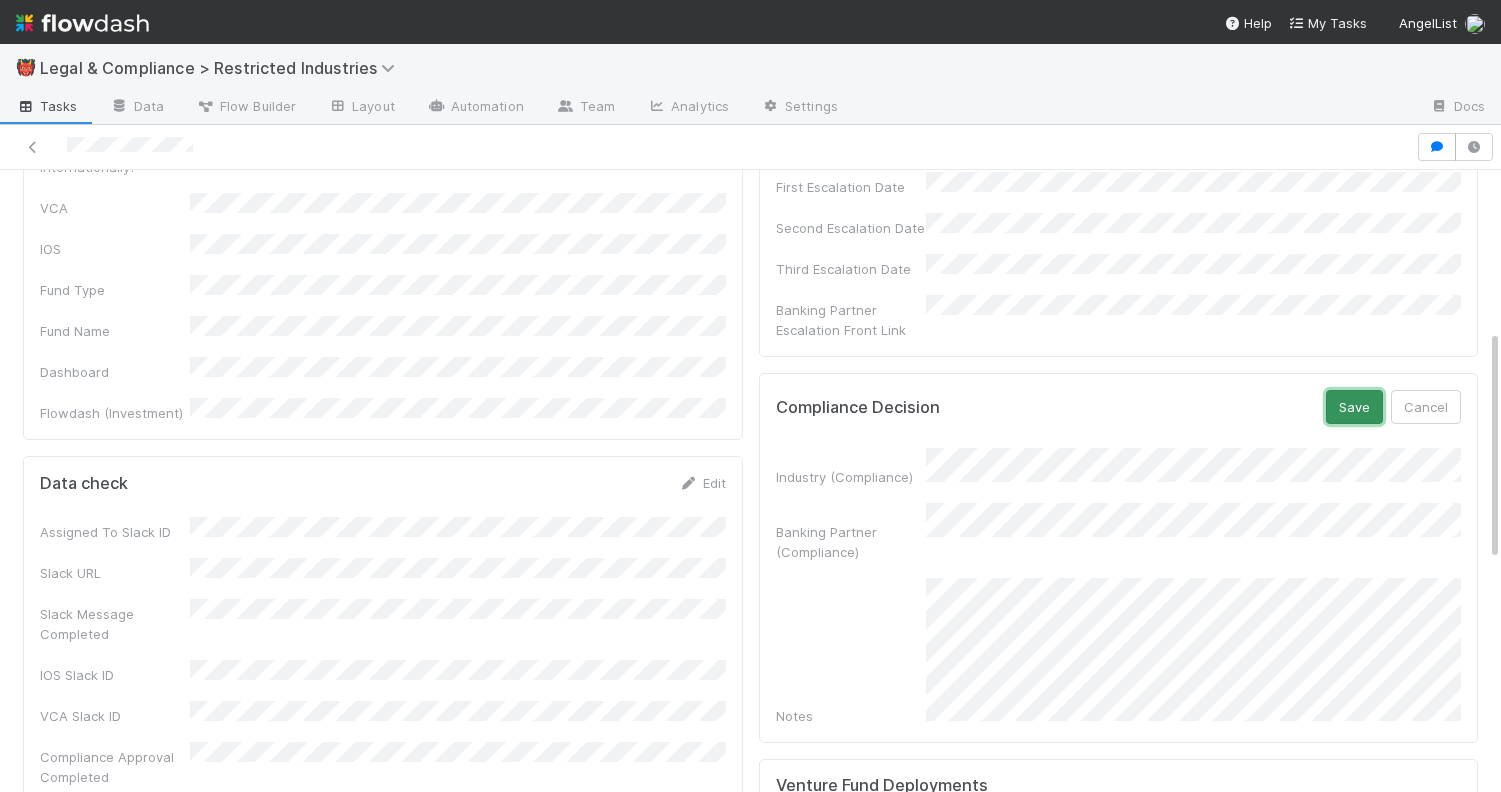 click on "Save" at bounding box center [1354, 407] 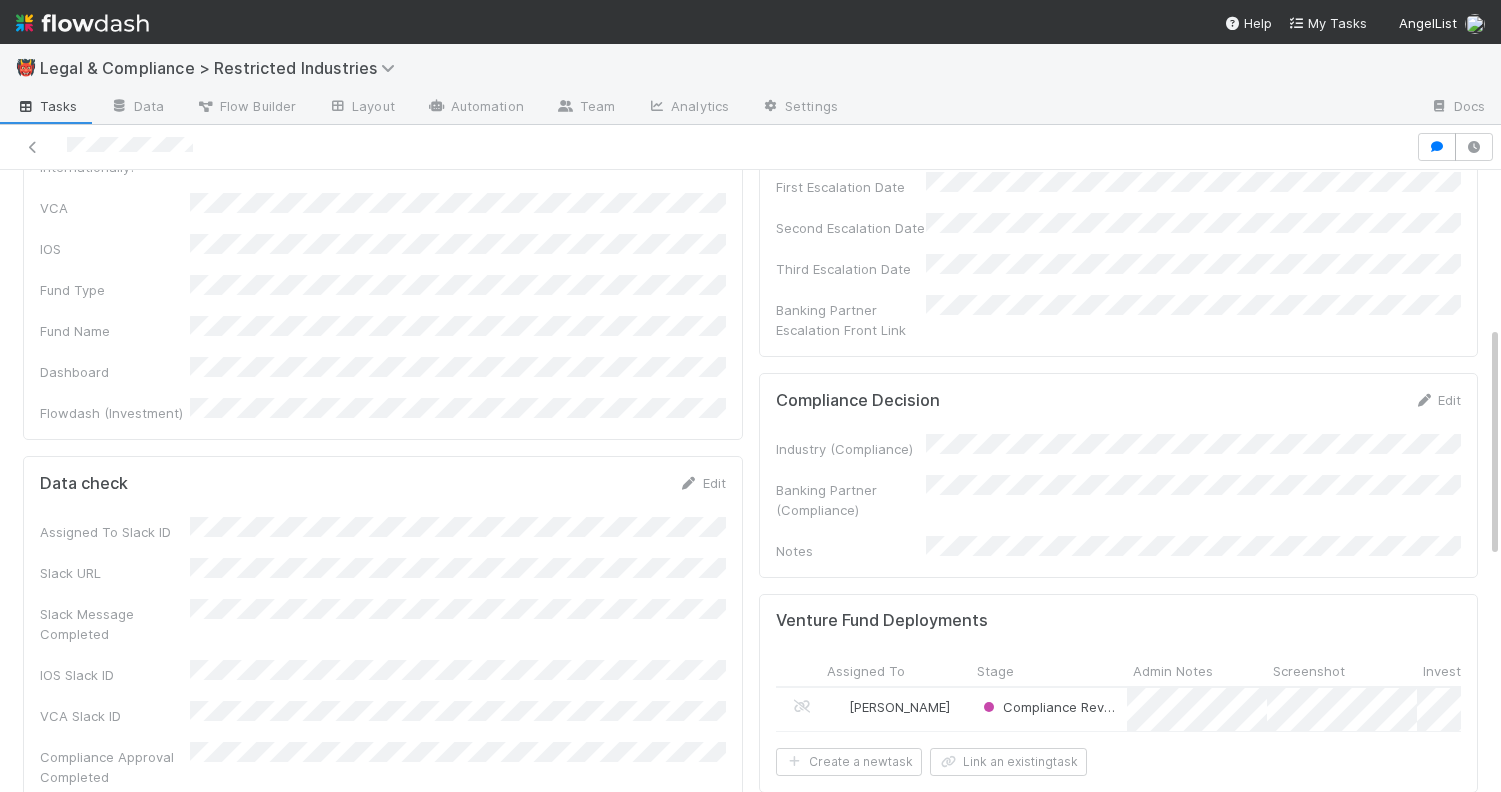 scroll, scrollTop: 0, scrollLeft: 0, axis: both 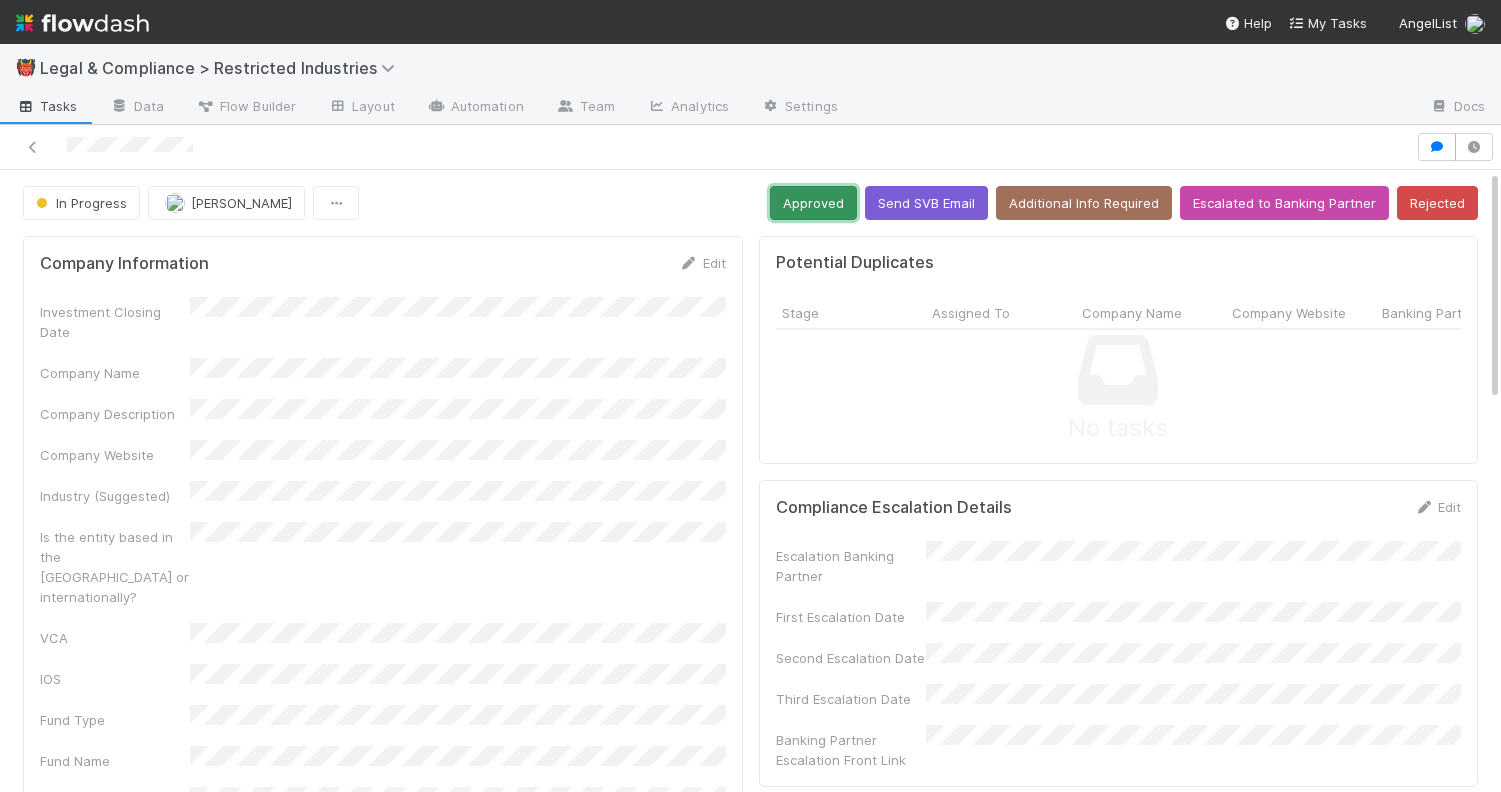 click on "Approved" at bounding box center [813, 203] 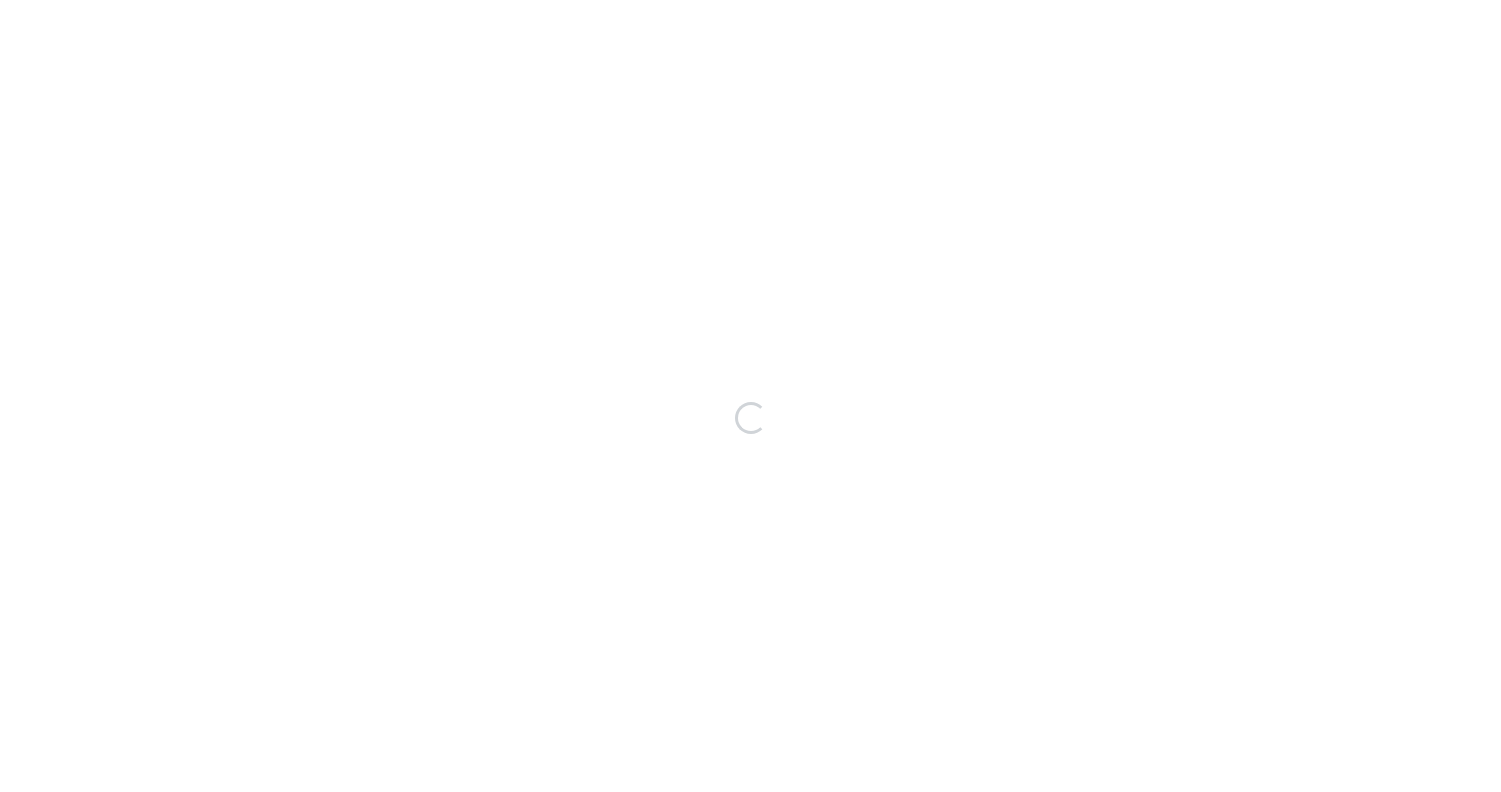 scroll, scrollTop: 0, scrollLeft: 0, axis: both 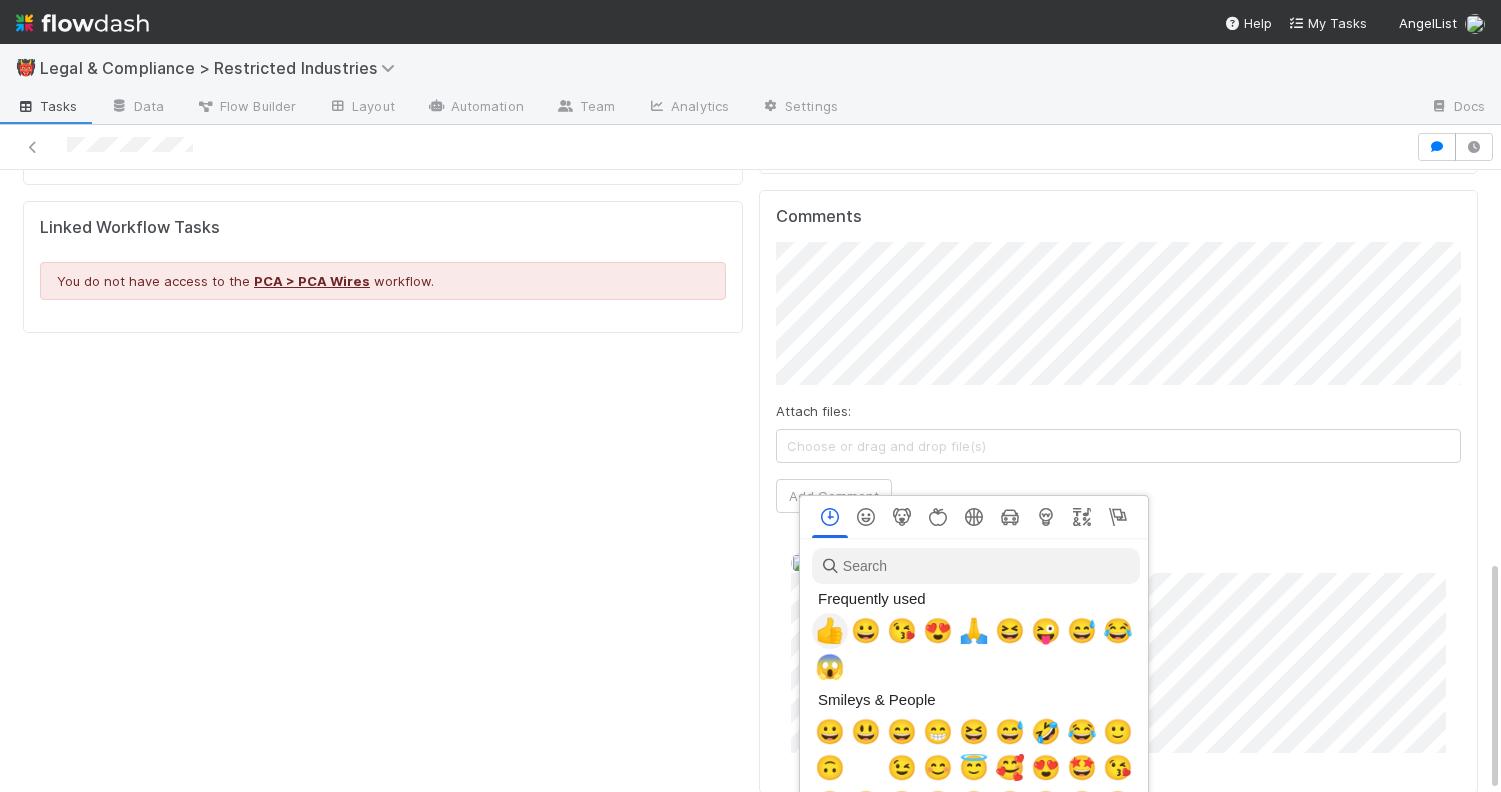 click on "👍" at bounding box center (830, 631) 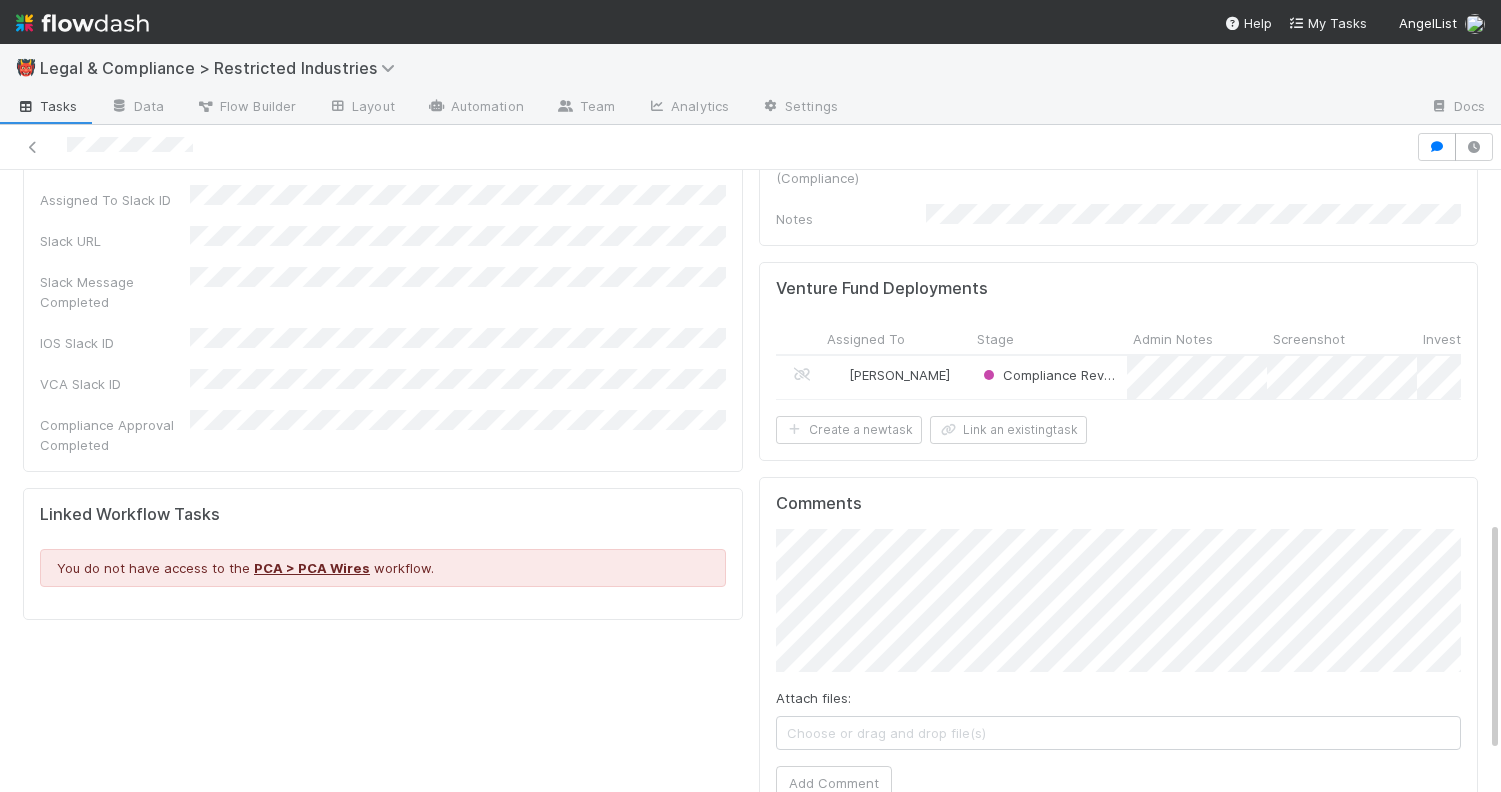 scroll, scrollTop: 943, scrollLeft: 0, axis: vertical 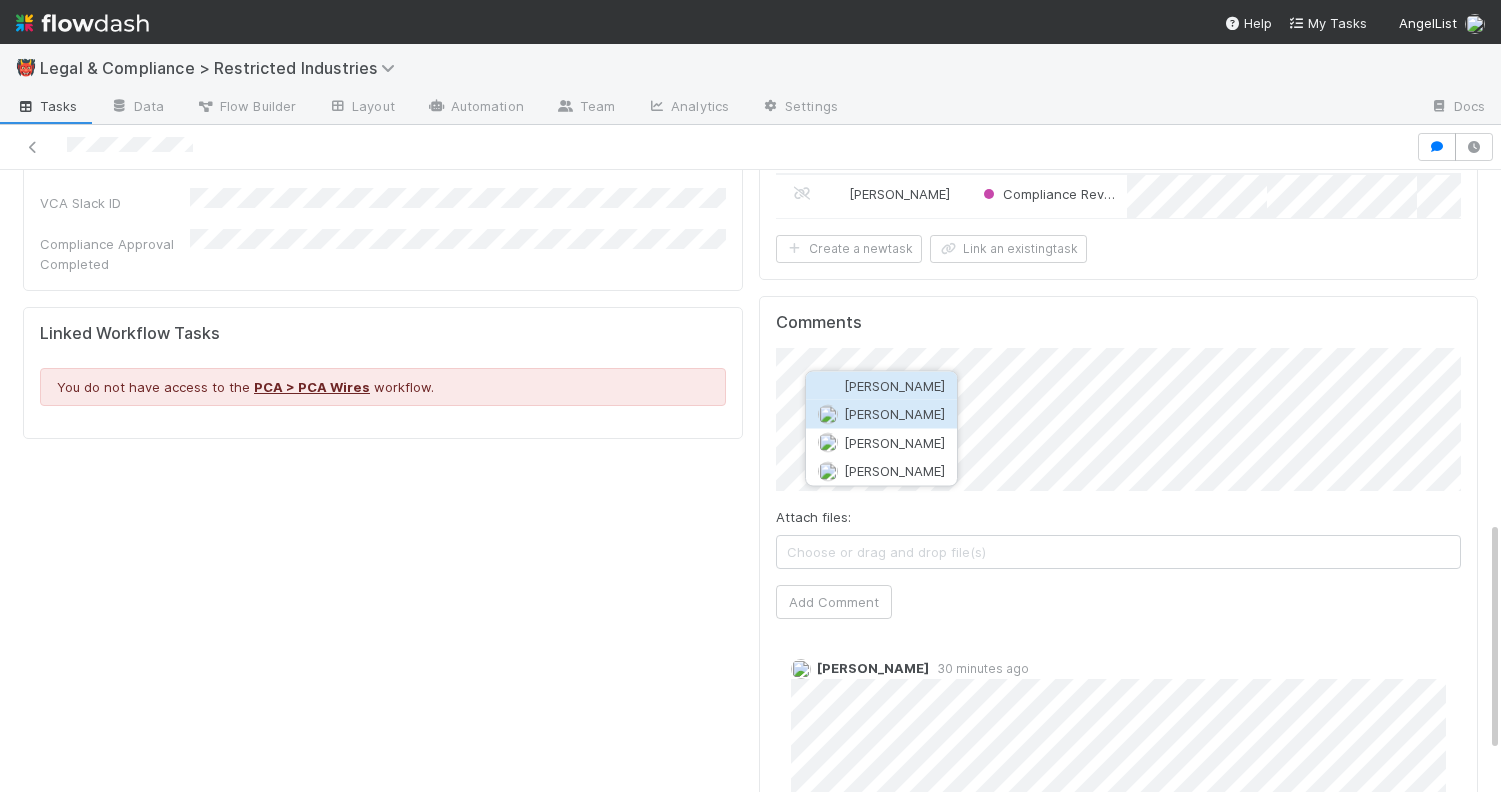 click on "Chloe  Hammett" at bounding box center (894, 414) 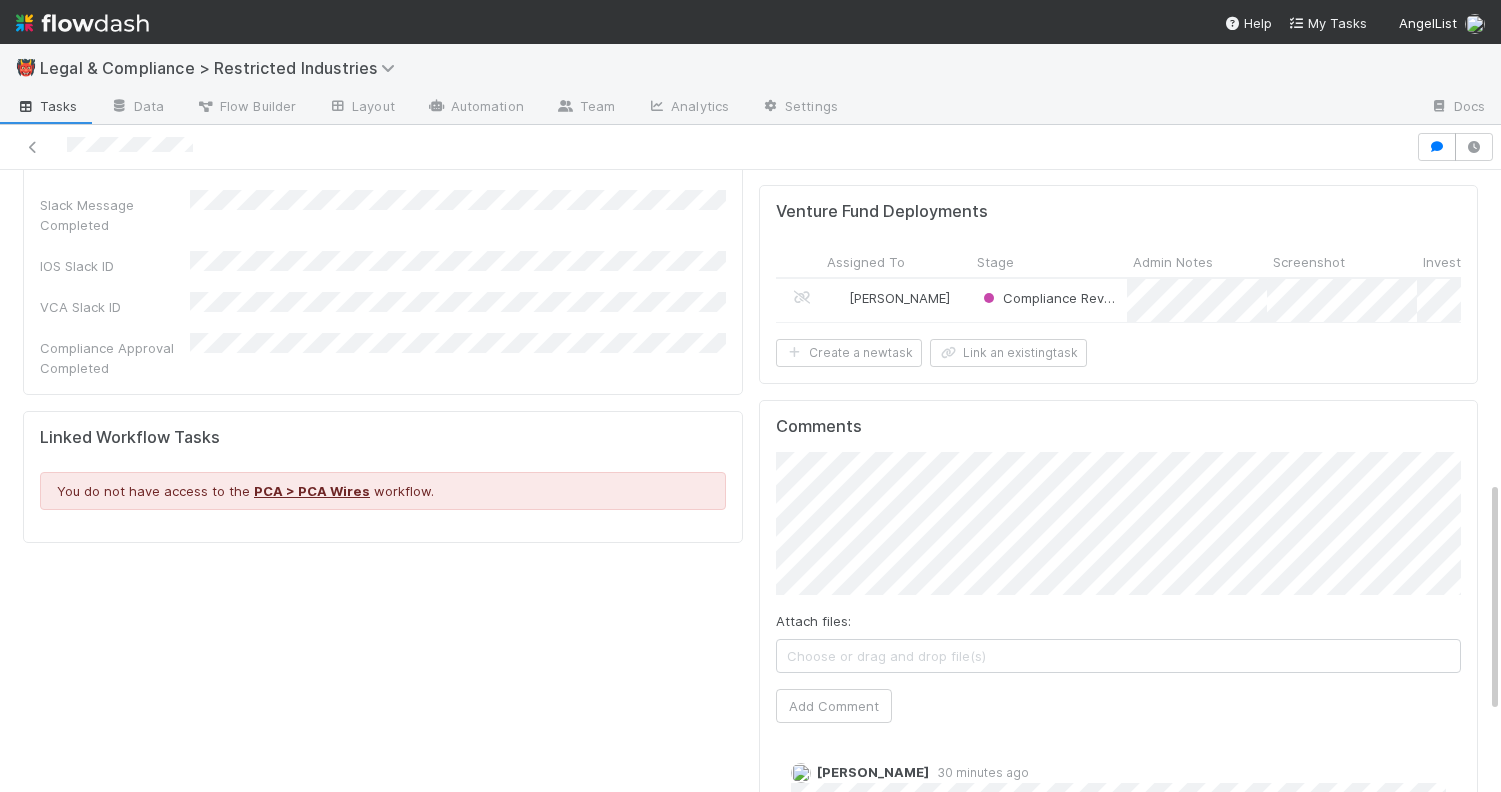 scroll, scrollTop: 836, scrollLeft: 0, axis: vertical 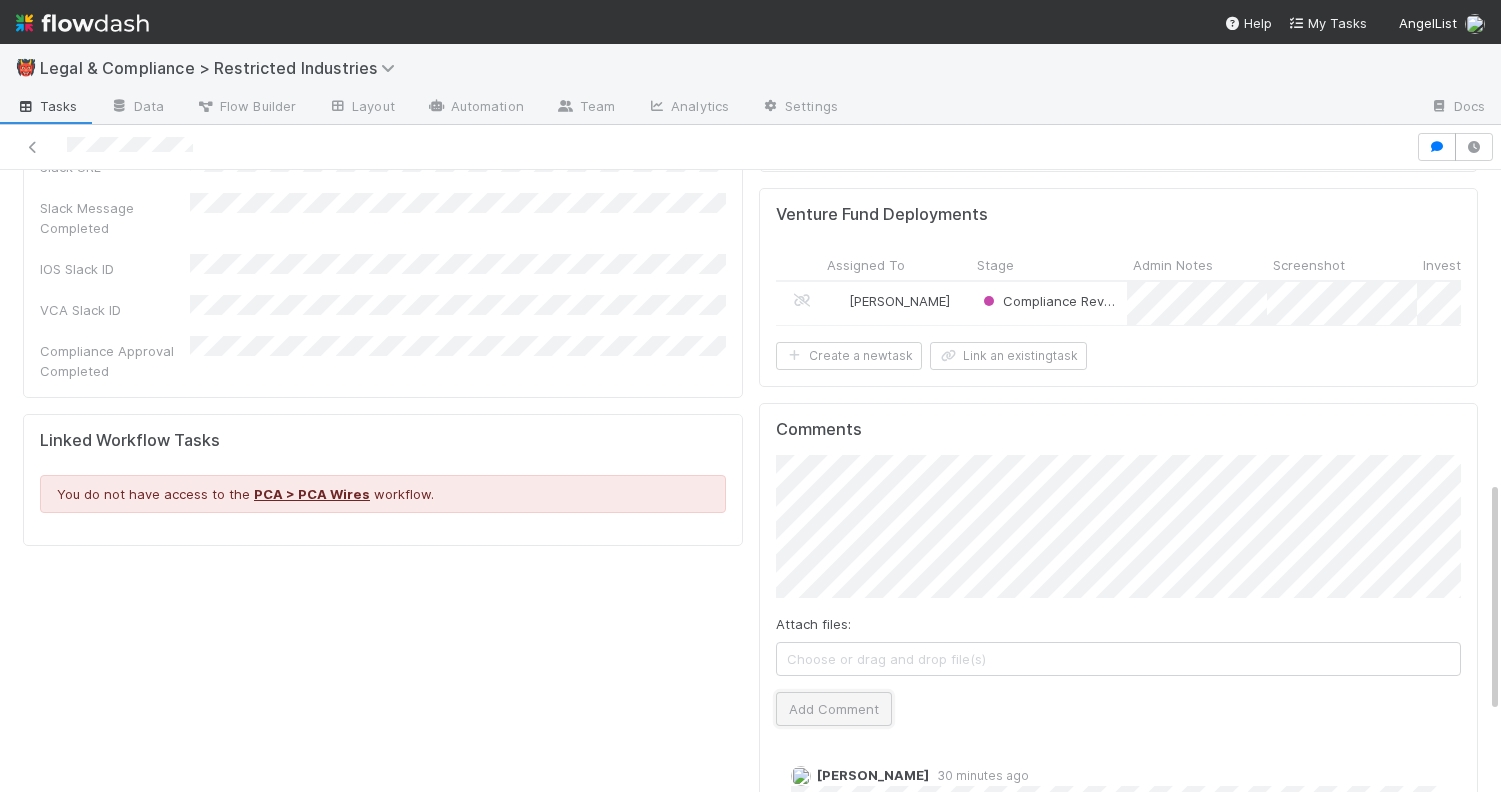 click on "Add Comment" at bounding box center [834, 709] 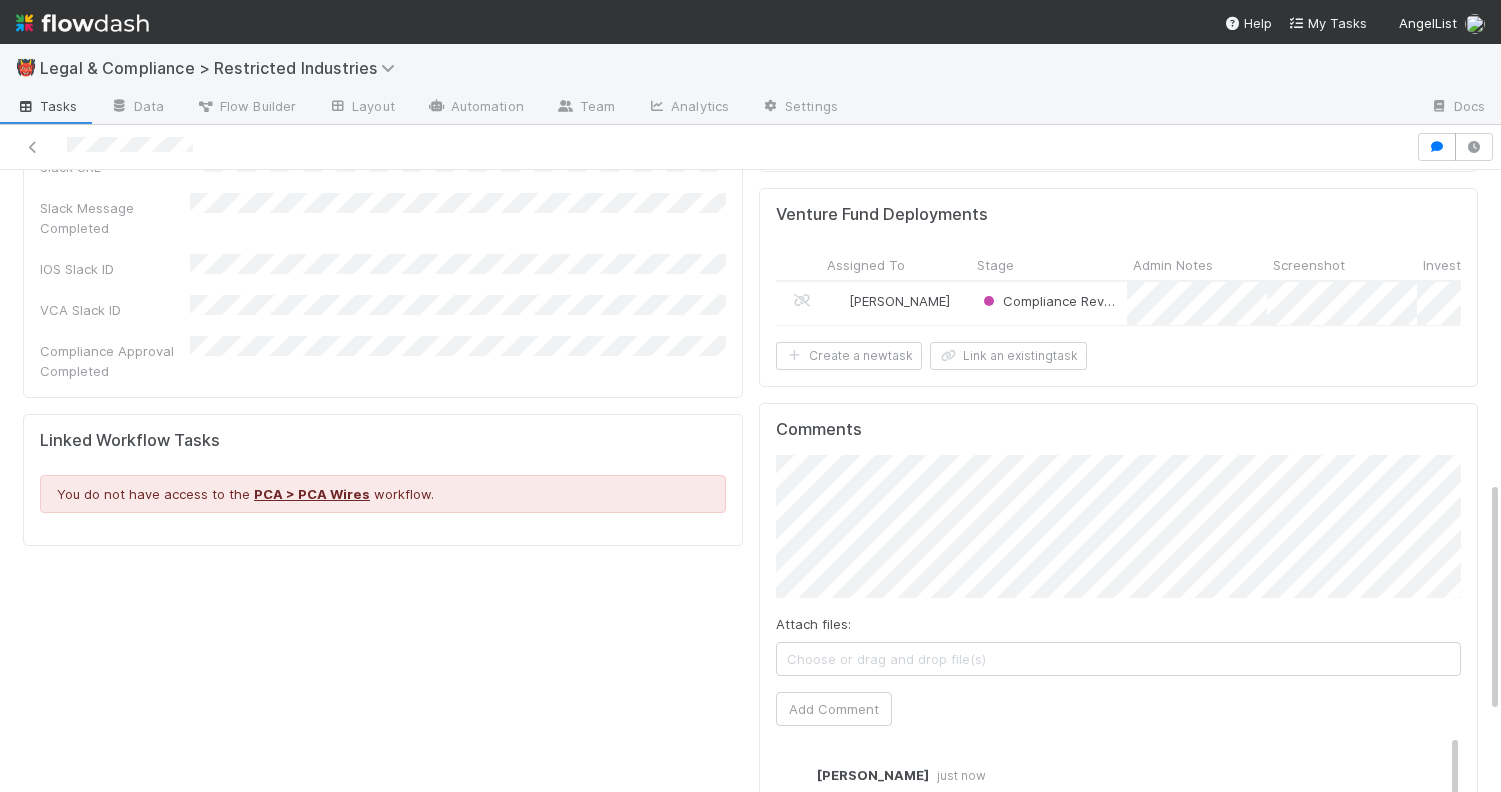scroll, scrollTop: 58, scrollLeft: 0, axis: vertical 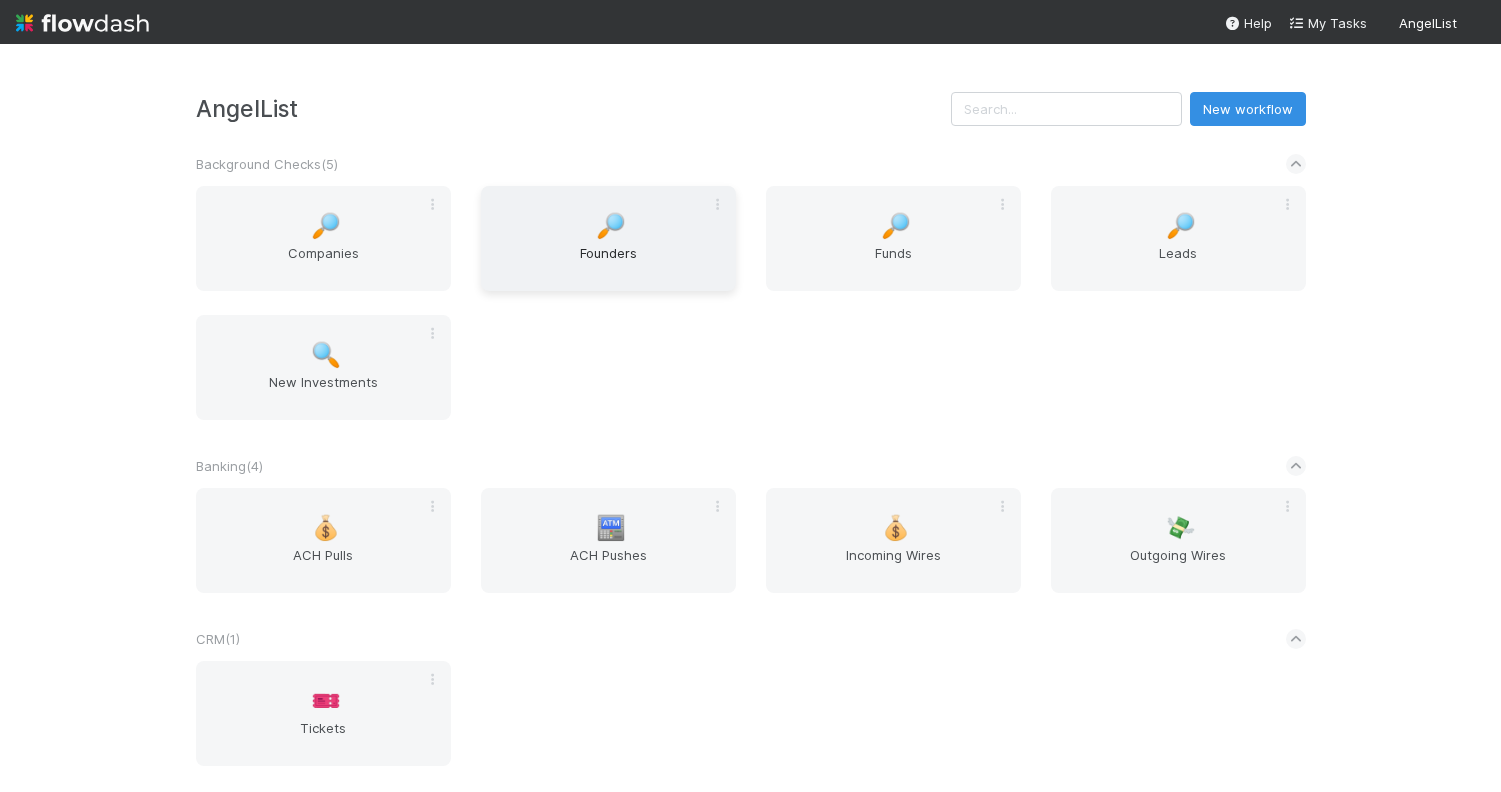 click on "🔎" at bounding box center [611, 226] 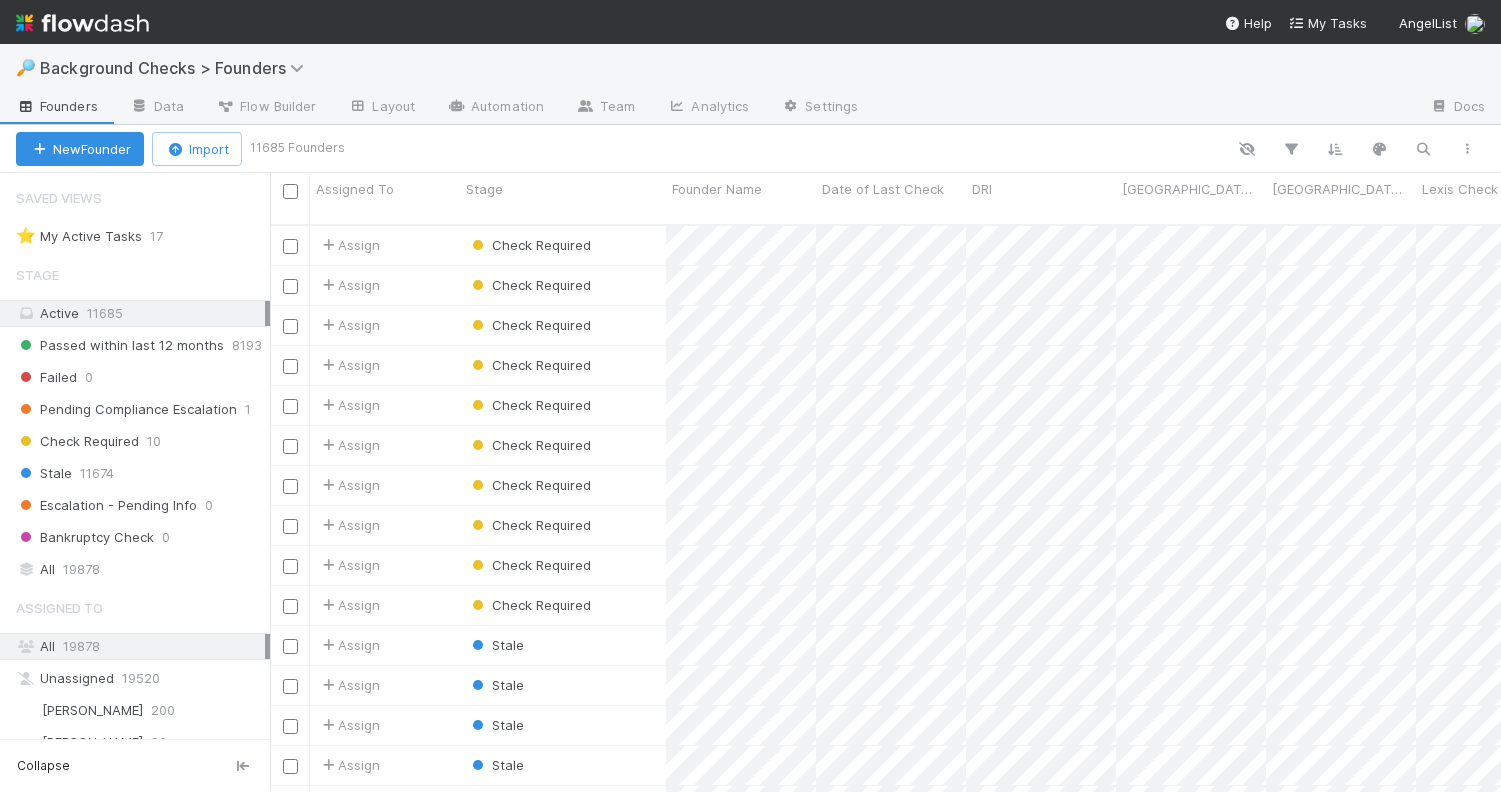 scroll, scrollTop: 0, scrollLeft: 1, axis: horizontal 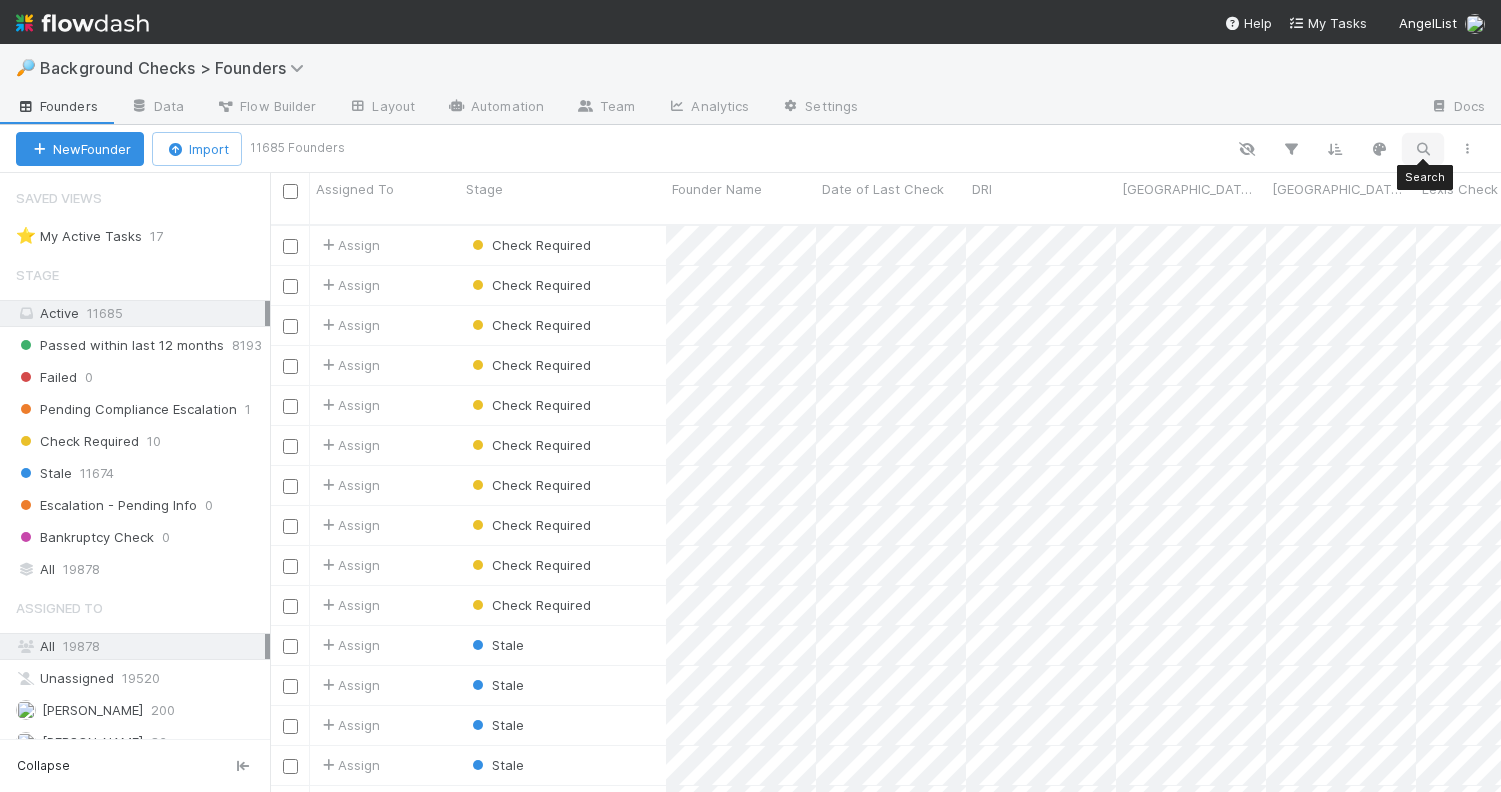 click at bounding box center (1423, 149) 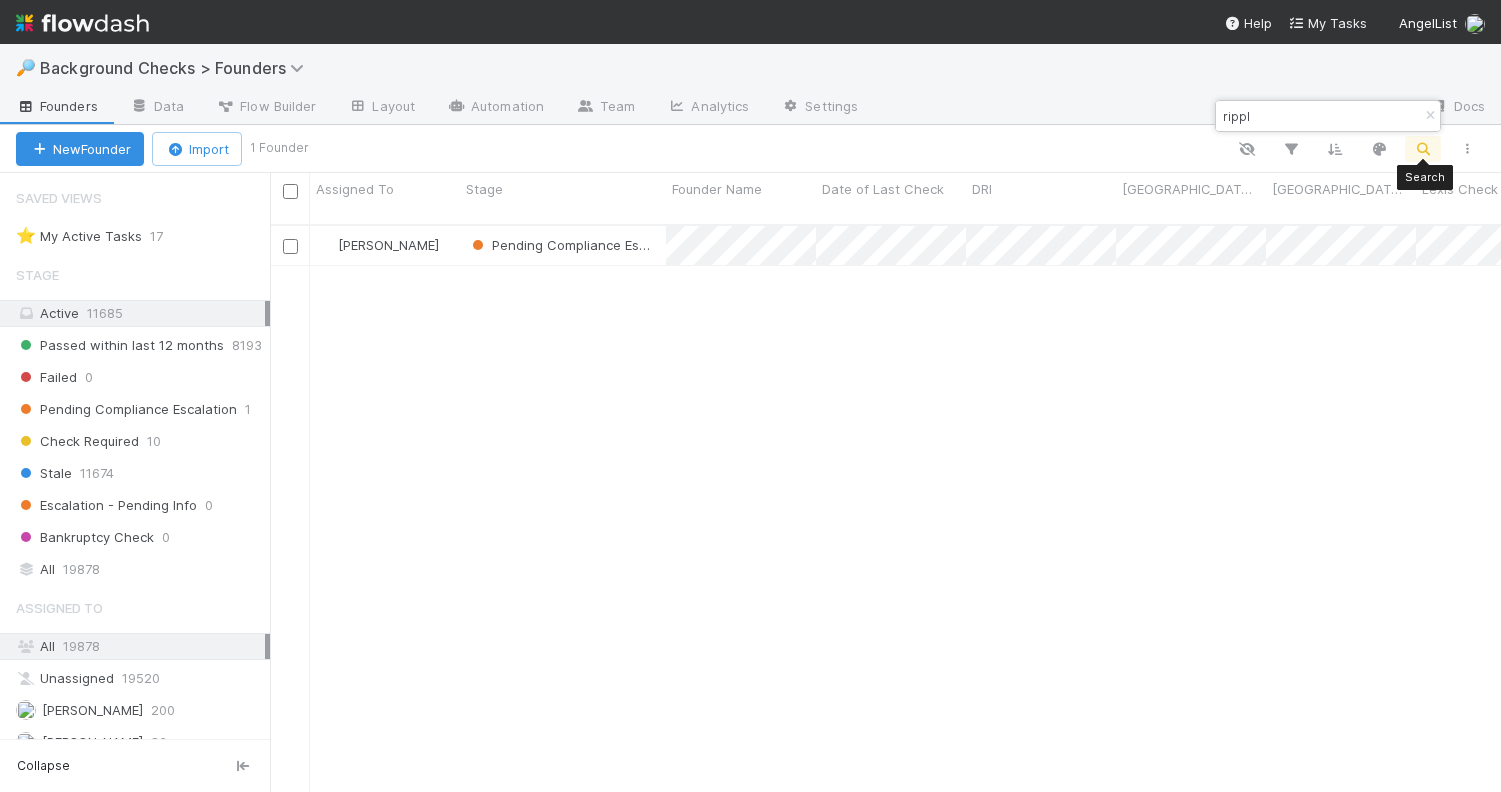 scroll, scrollTop: 0, scrollLeft: 1, axis: horizontal 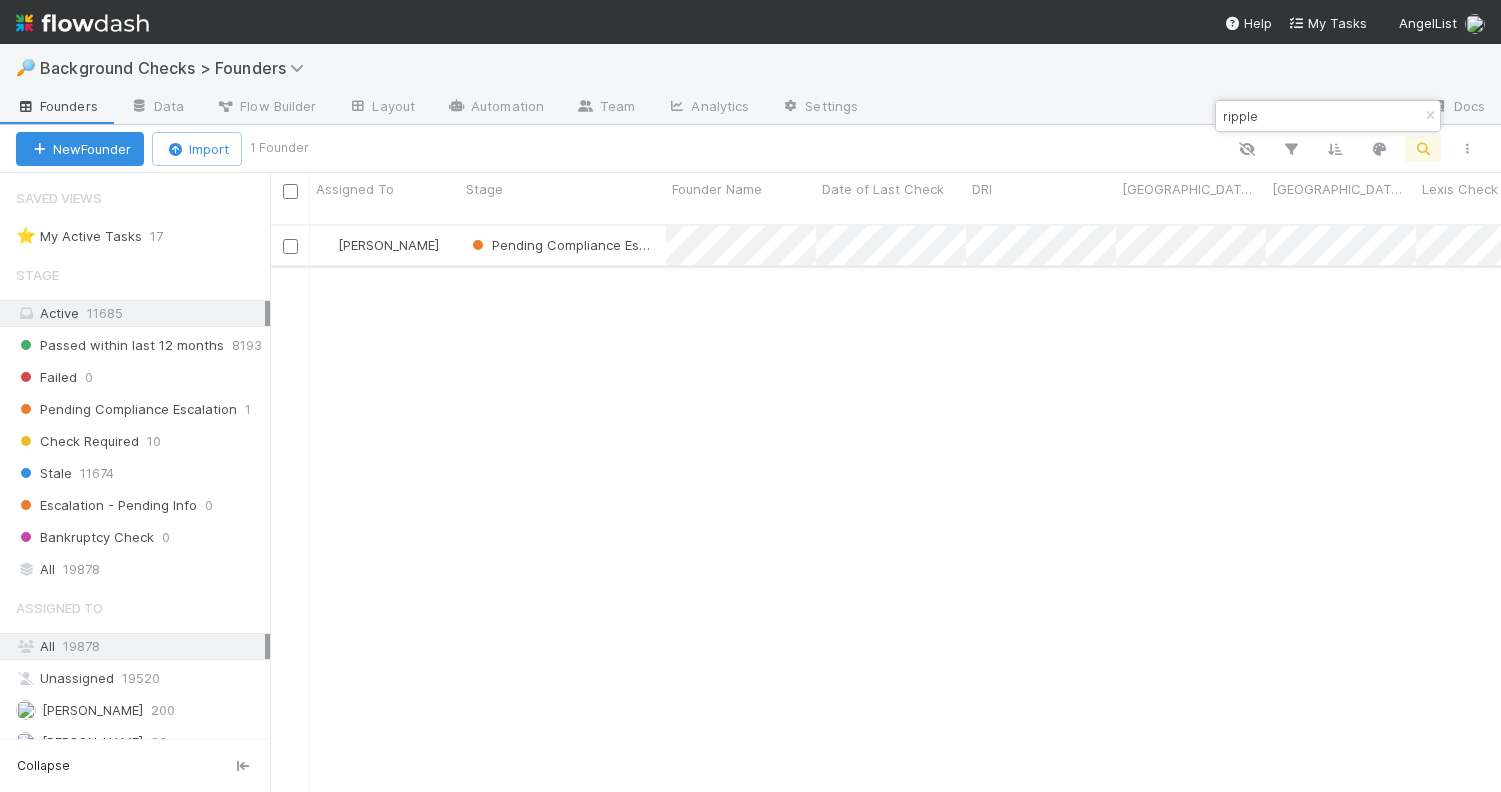 type on "ripple" 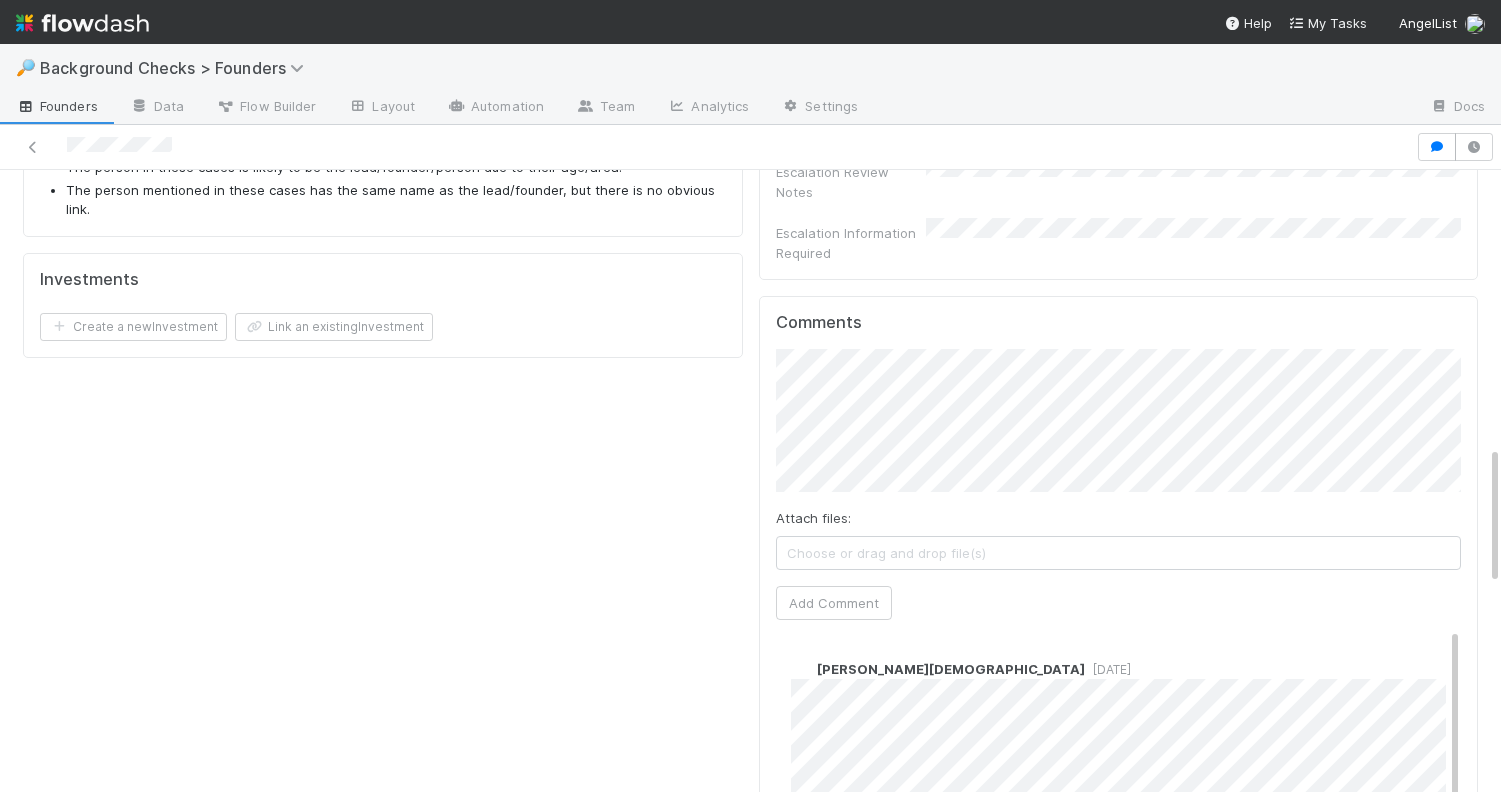 scroll, scrollTop: 1234, scrollLeft: 0, axis: vertical 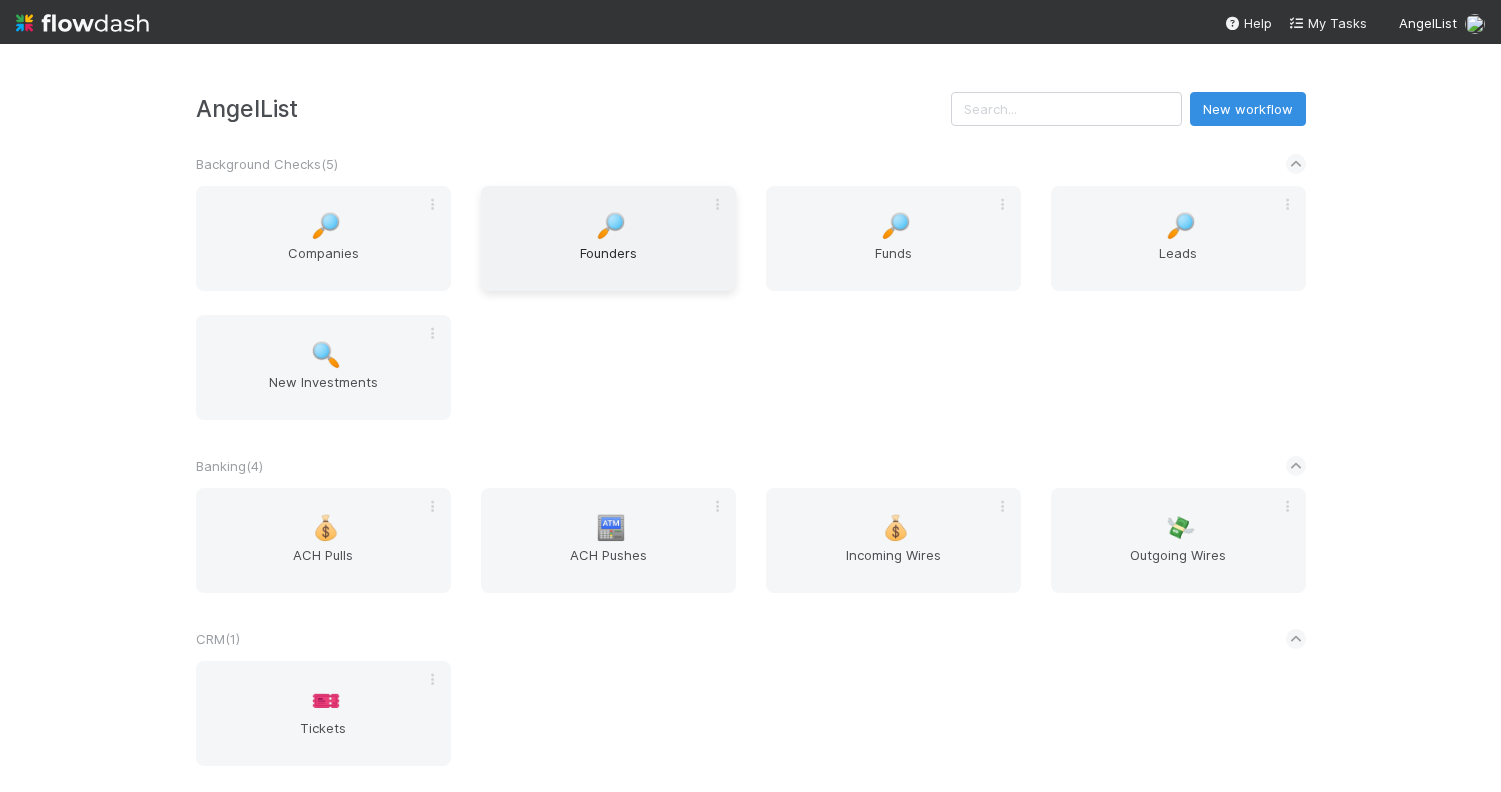 click on "🔎" at bounding box center (611, 226) 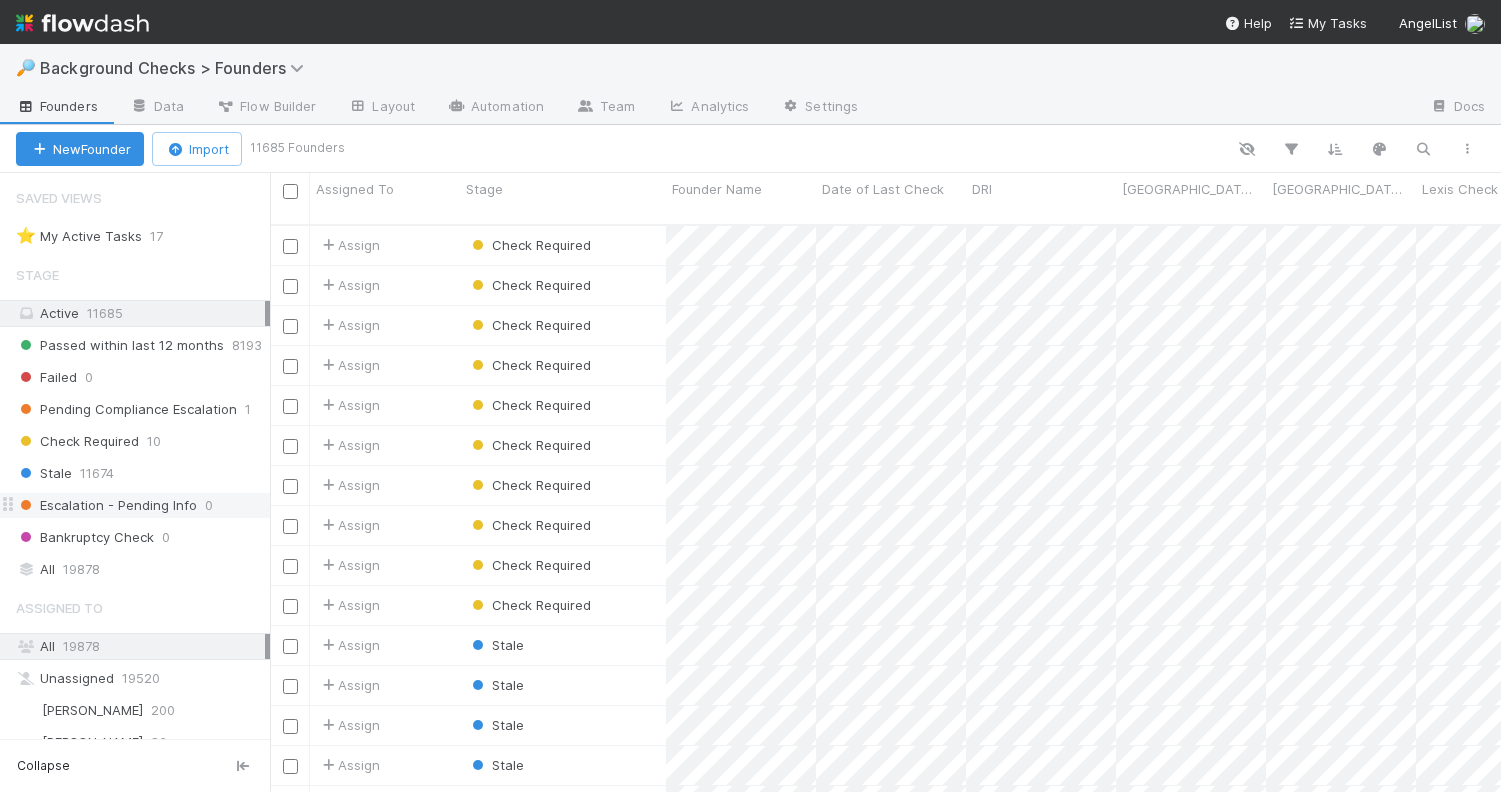 scroll, scrollTop: 0, scrollLeft: 1, axis: horizontal 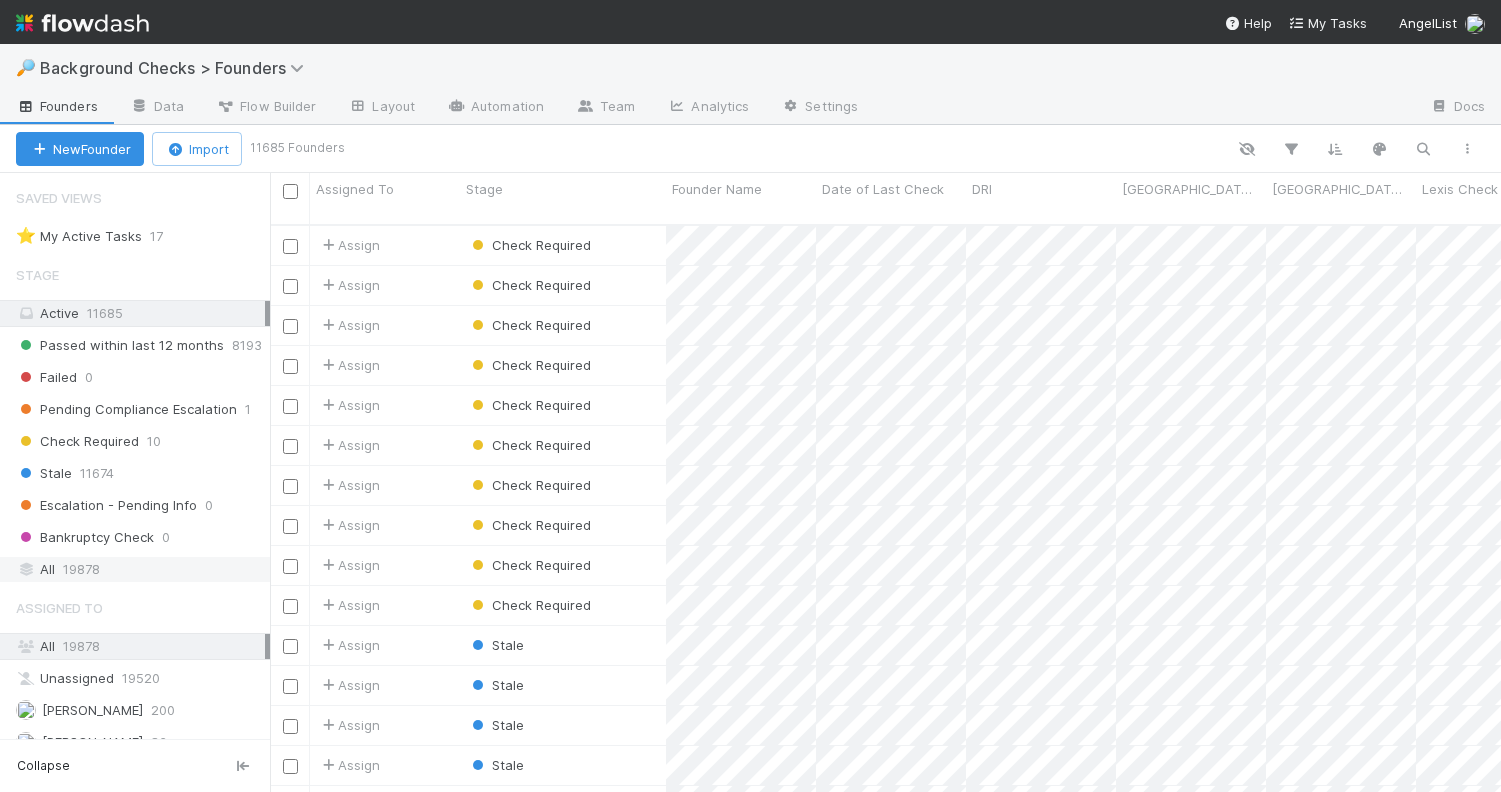 click on "All 19878" at bounding box center [140, 569] 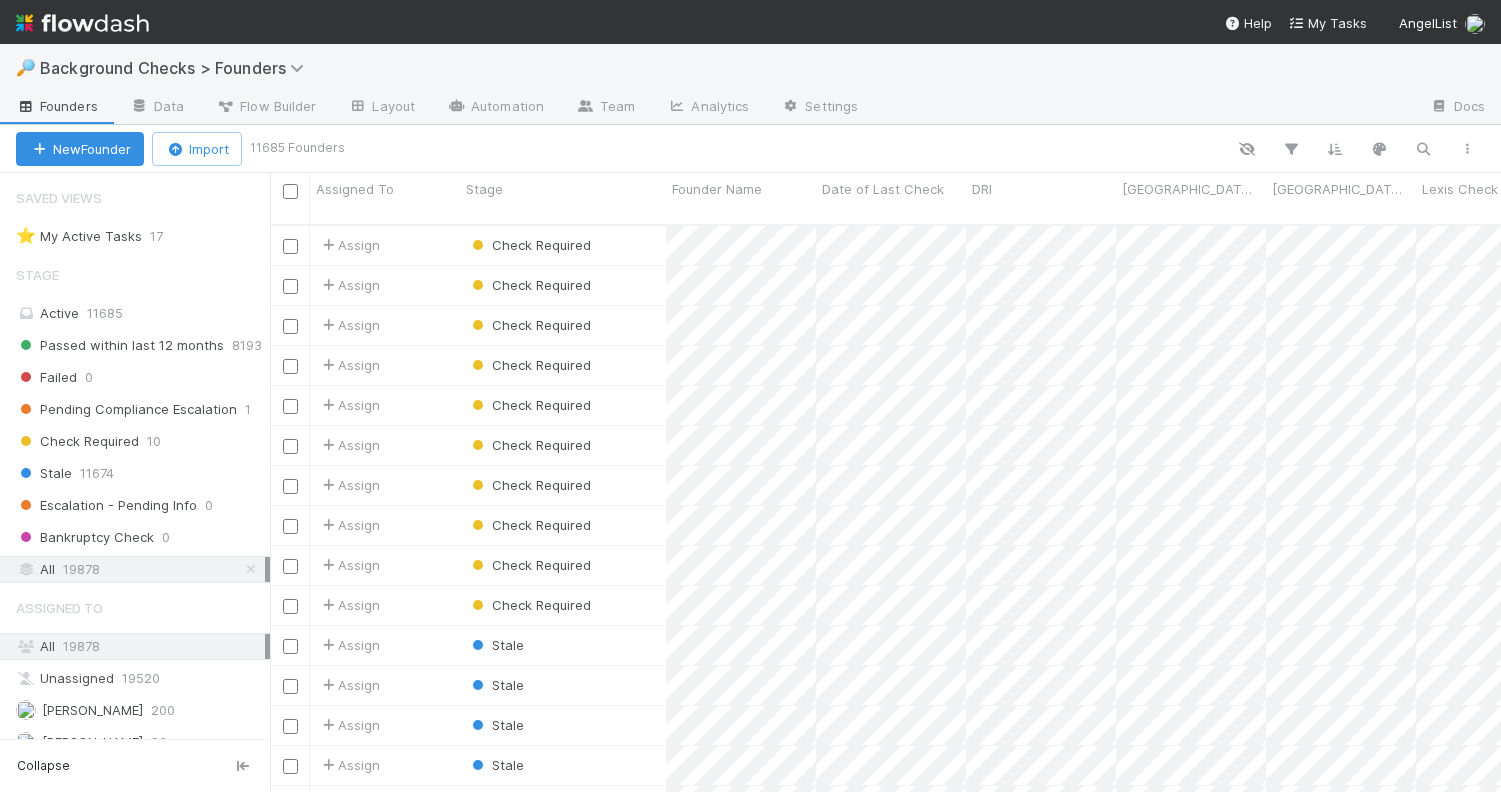 scroll, scrollTop: 0, scrollLeft: 1, axis: horizontal 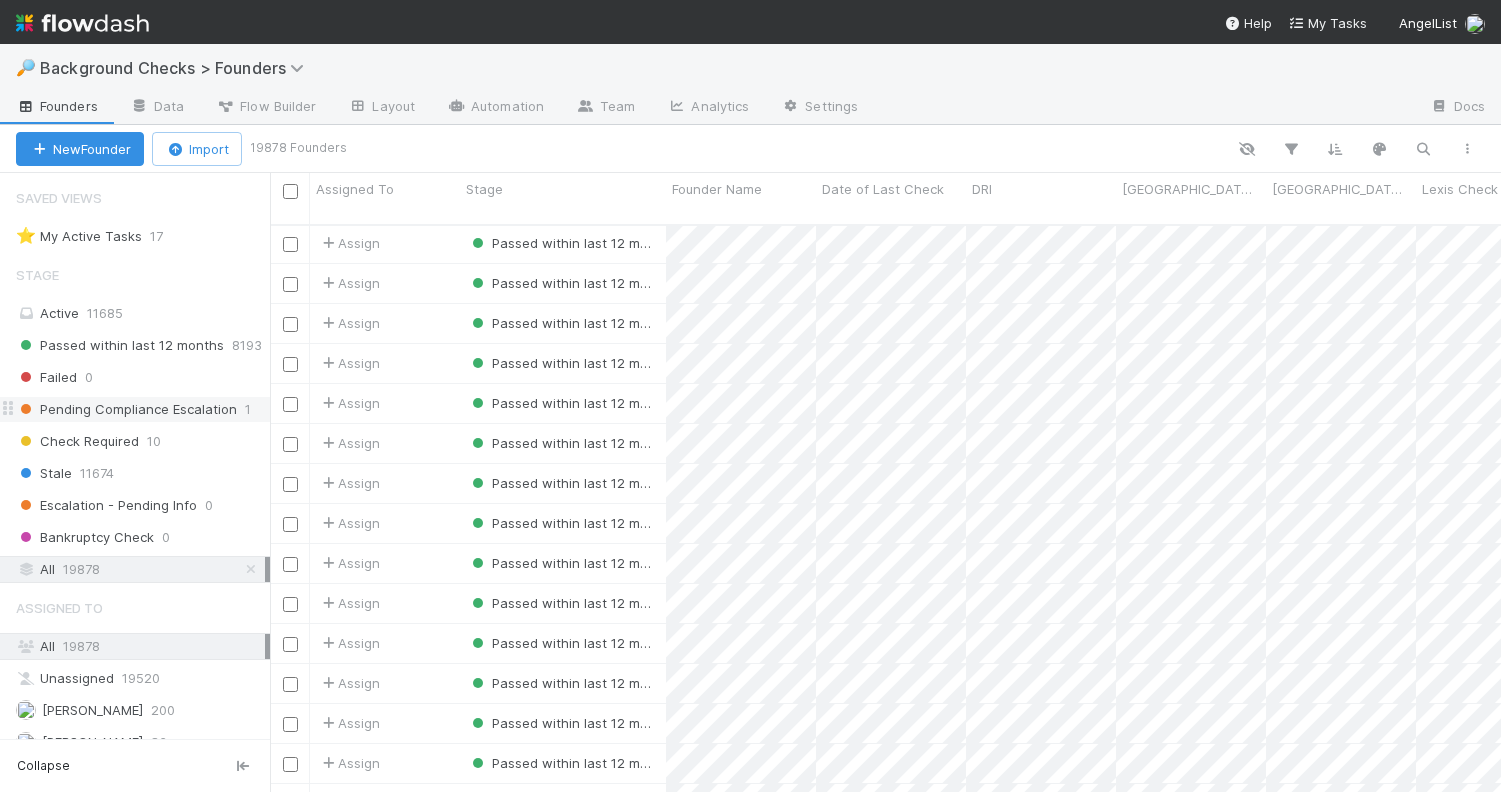 click on "Pending Compliance Escalation" at bounding box center (126, 409) 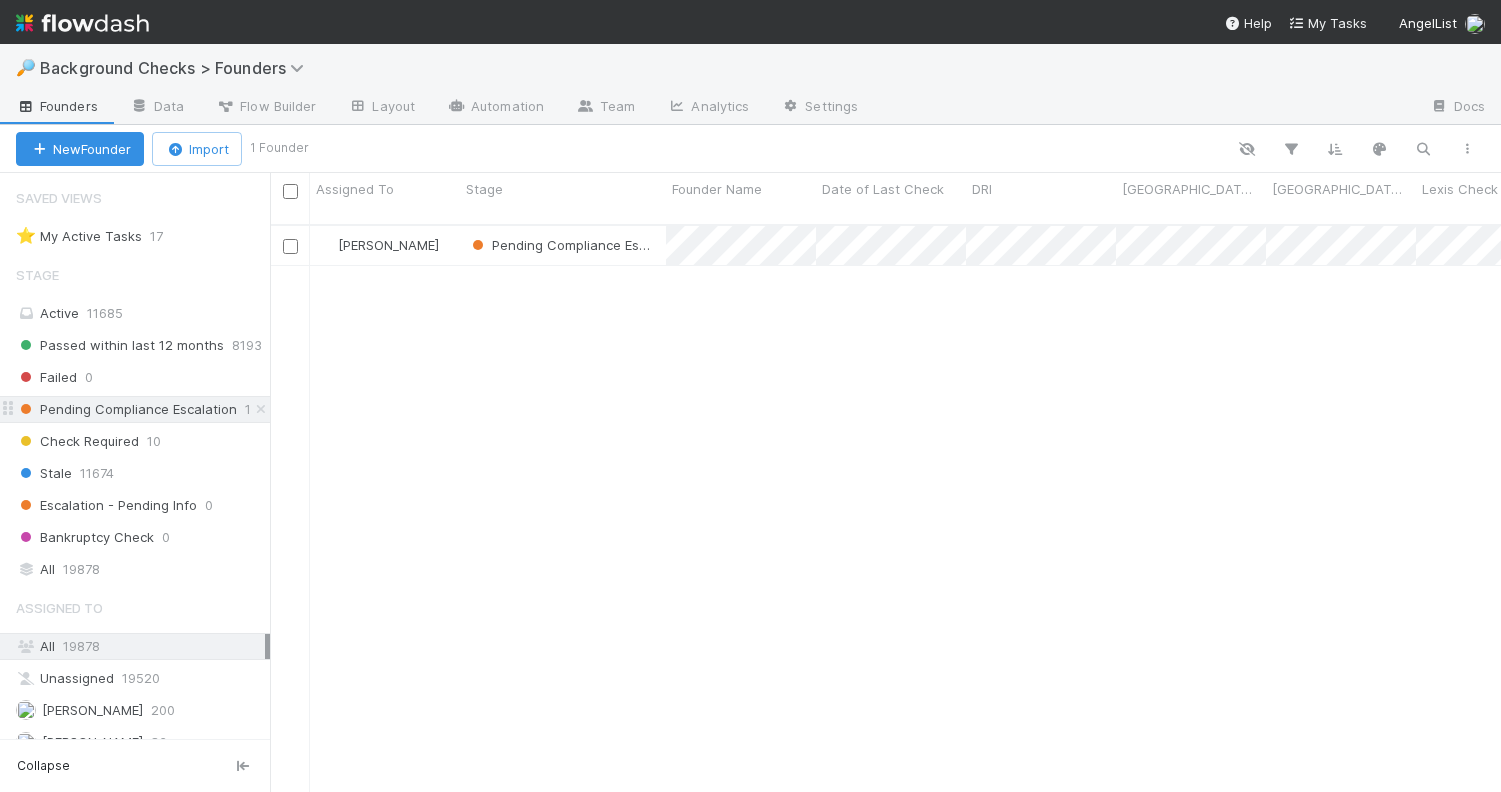 scroll, scrollTop: 0, scrollLeft: 1, axis: horizontal 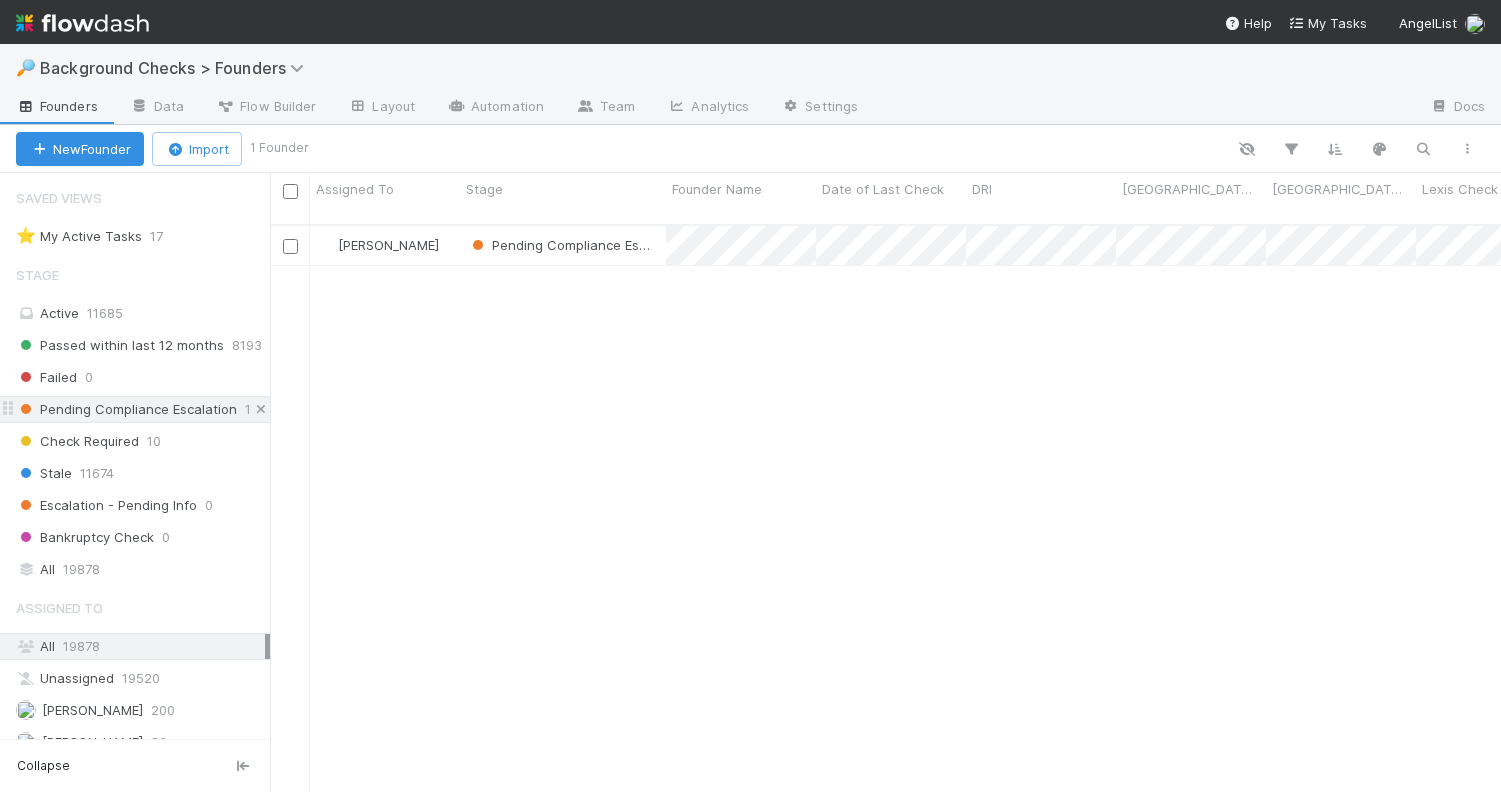 click at bounding box center (261, 409) 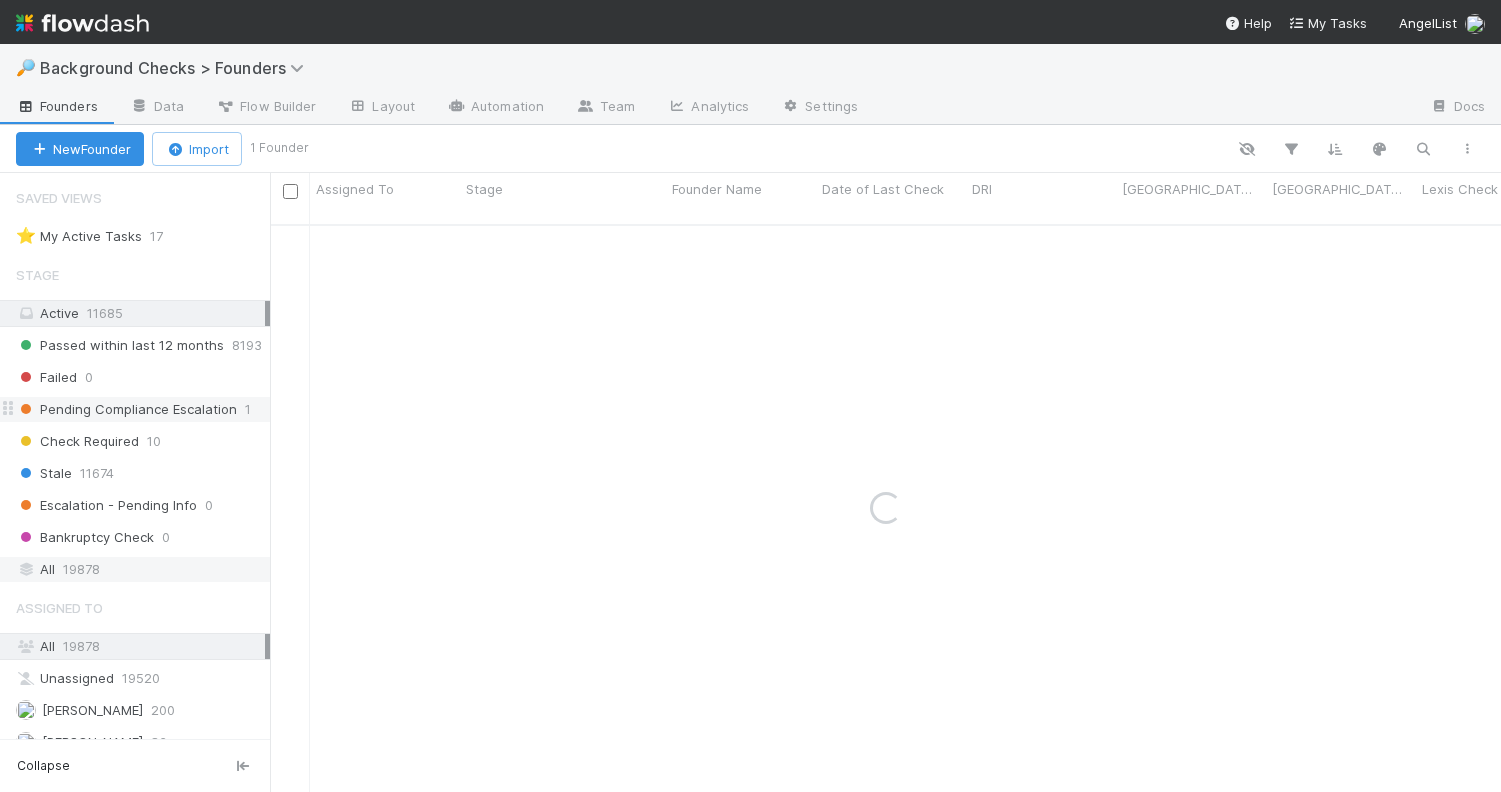 click on "All 19878" at bounding box center (140, 569) 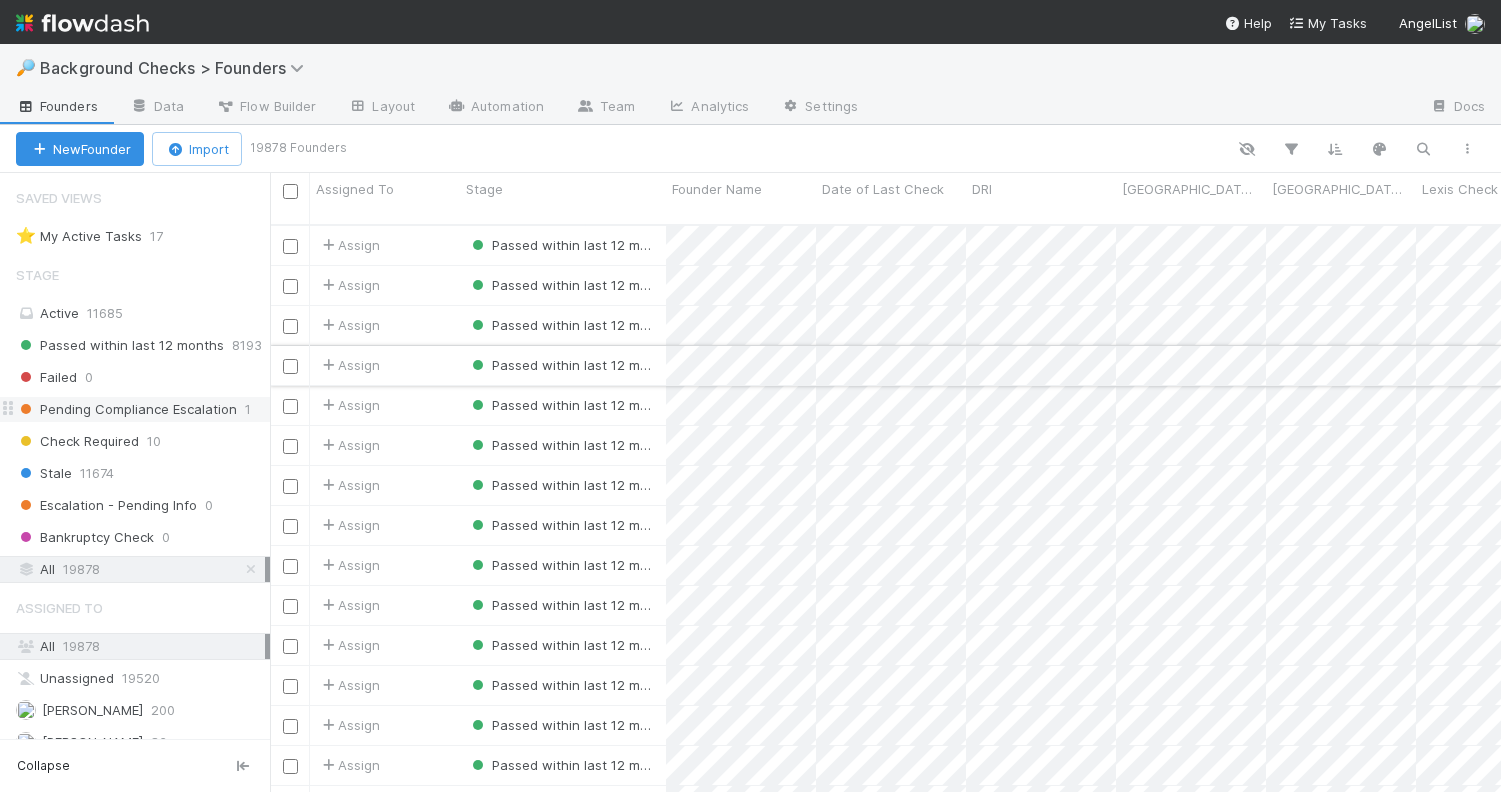 scroll, scrollTop: 0, scrollLeft: 1, axis: horizontal 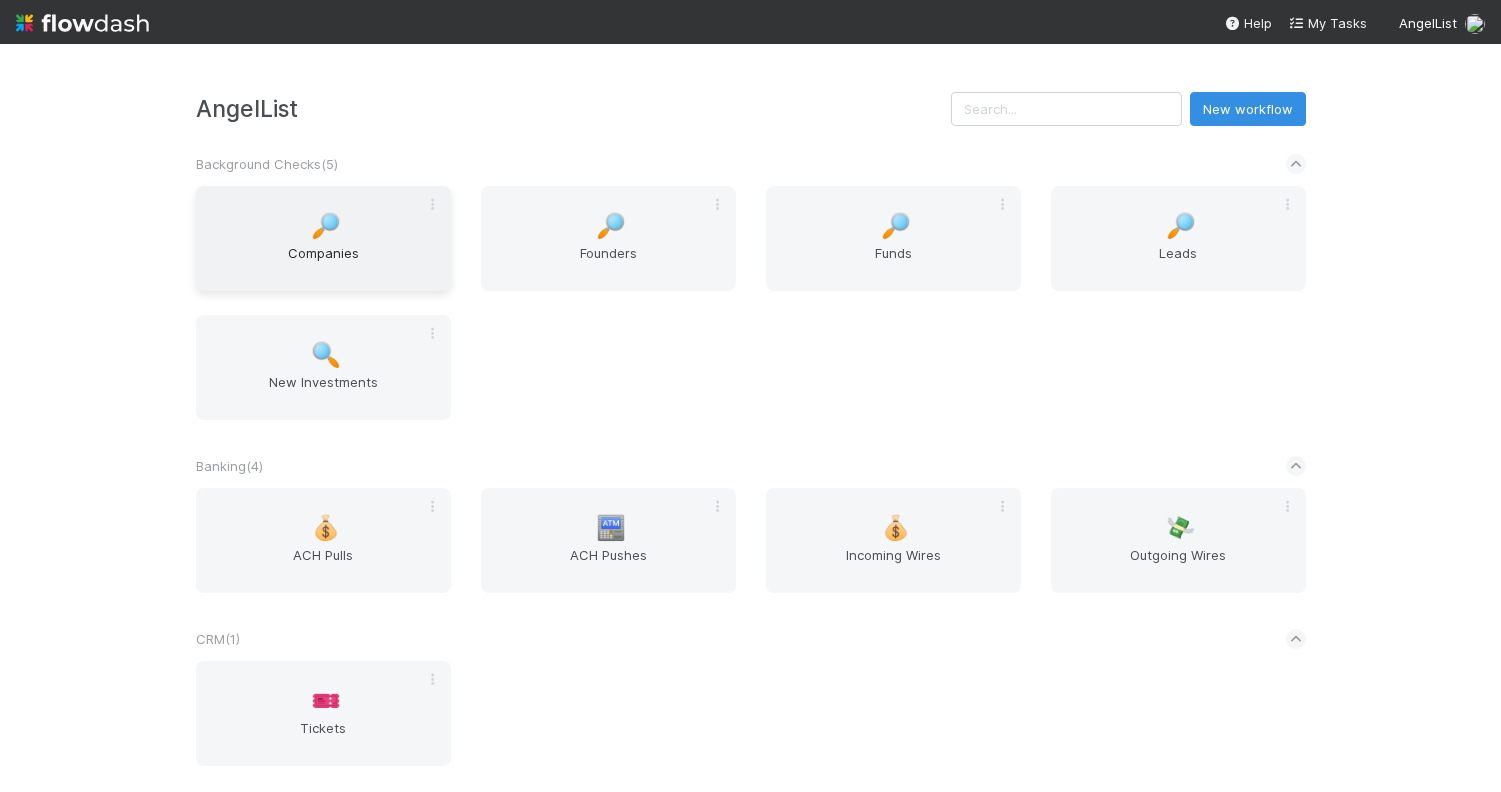 click on "Companies" at bounding box center (323, 263) 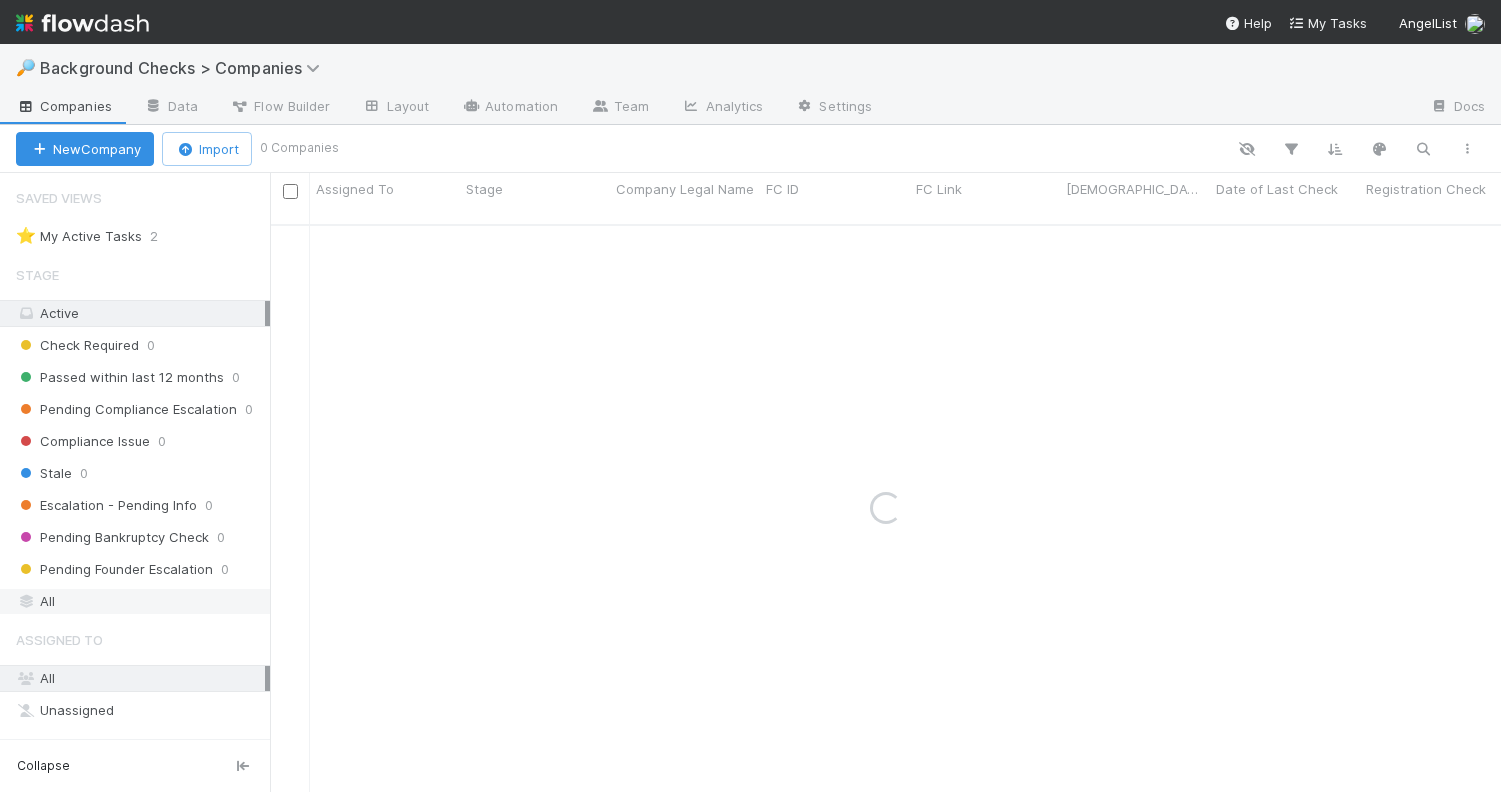 click on "All" at bounding box center [140, 601] 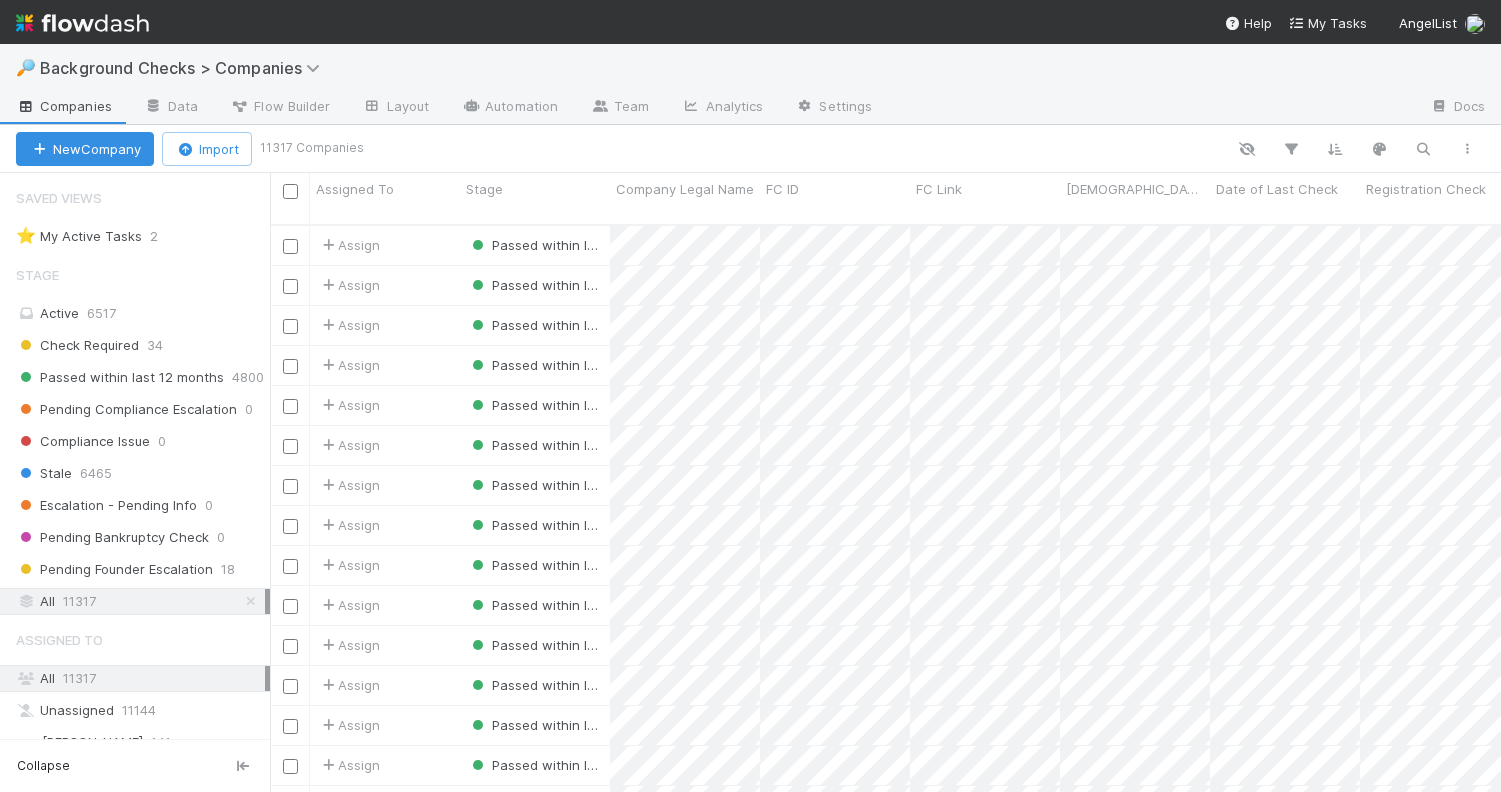 scroll, scrollTop: 0, scrollLeft: 1, axis: horizontal 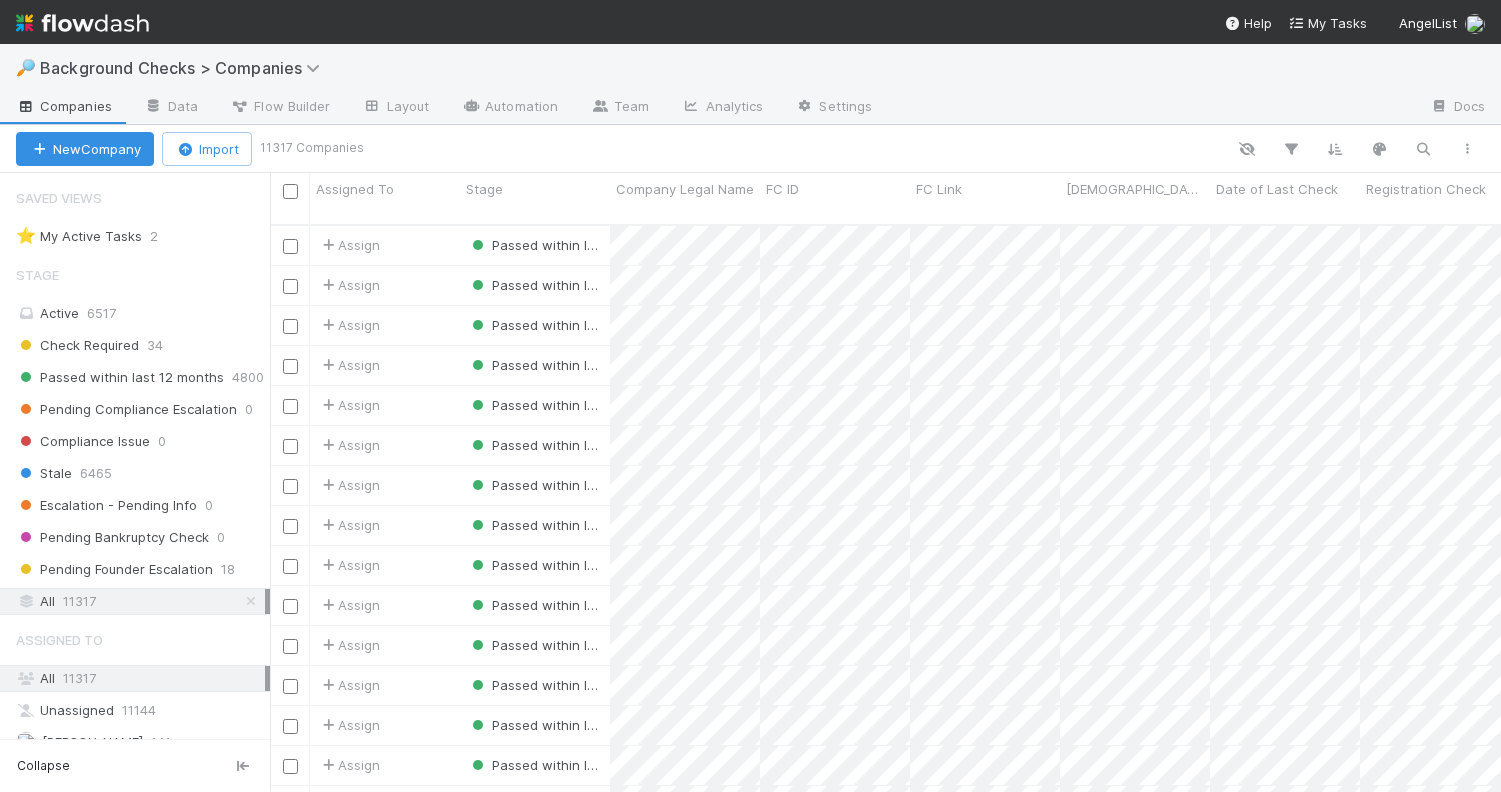 click on "All 11317" at bounding box center [140, 601] 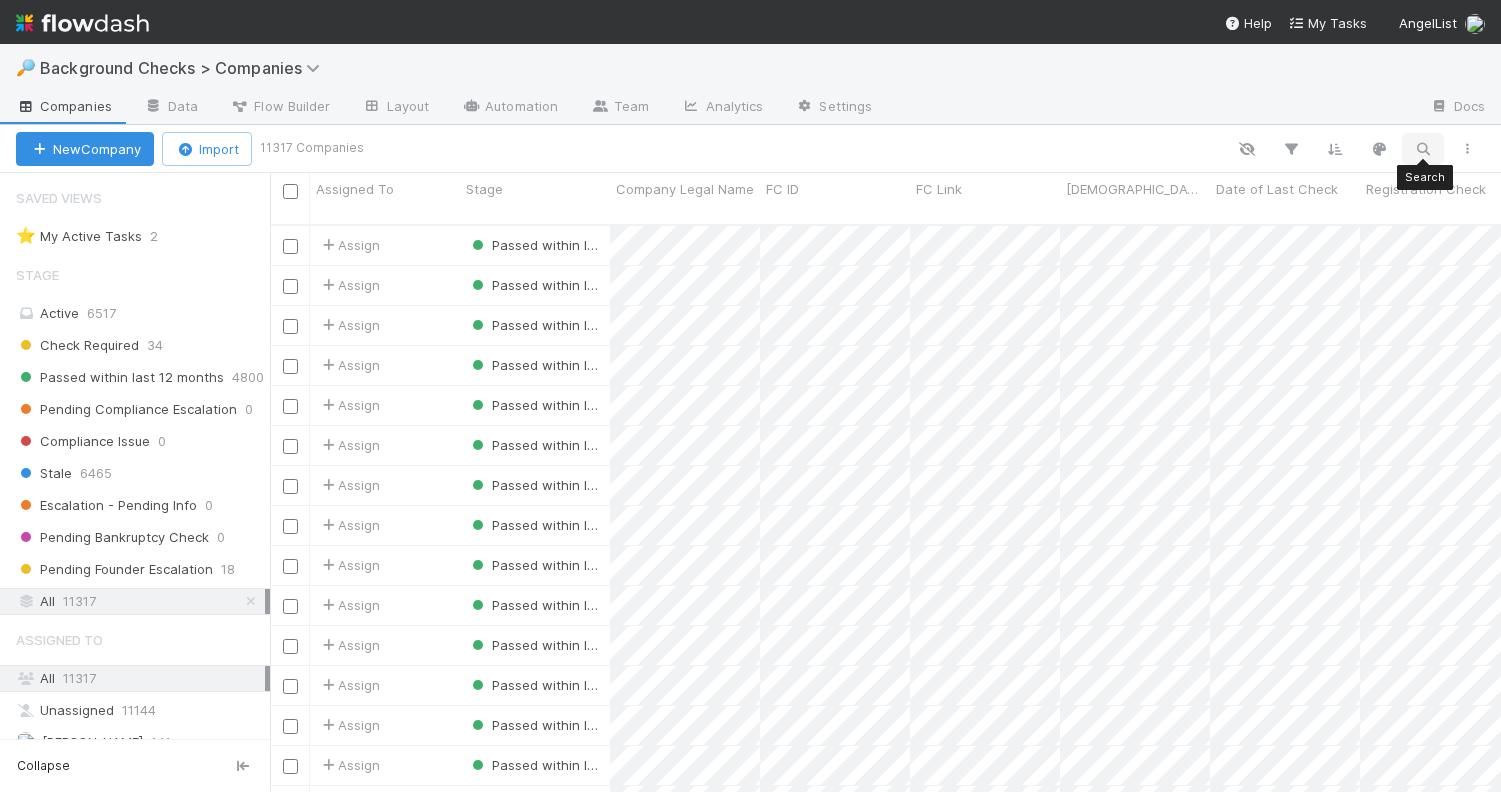 click at bounding box center (1423, 149) 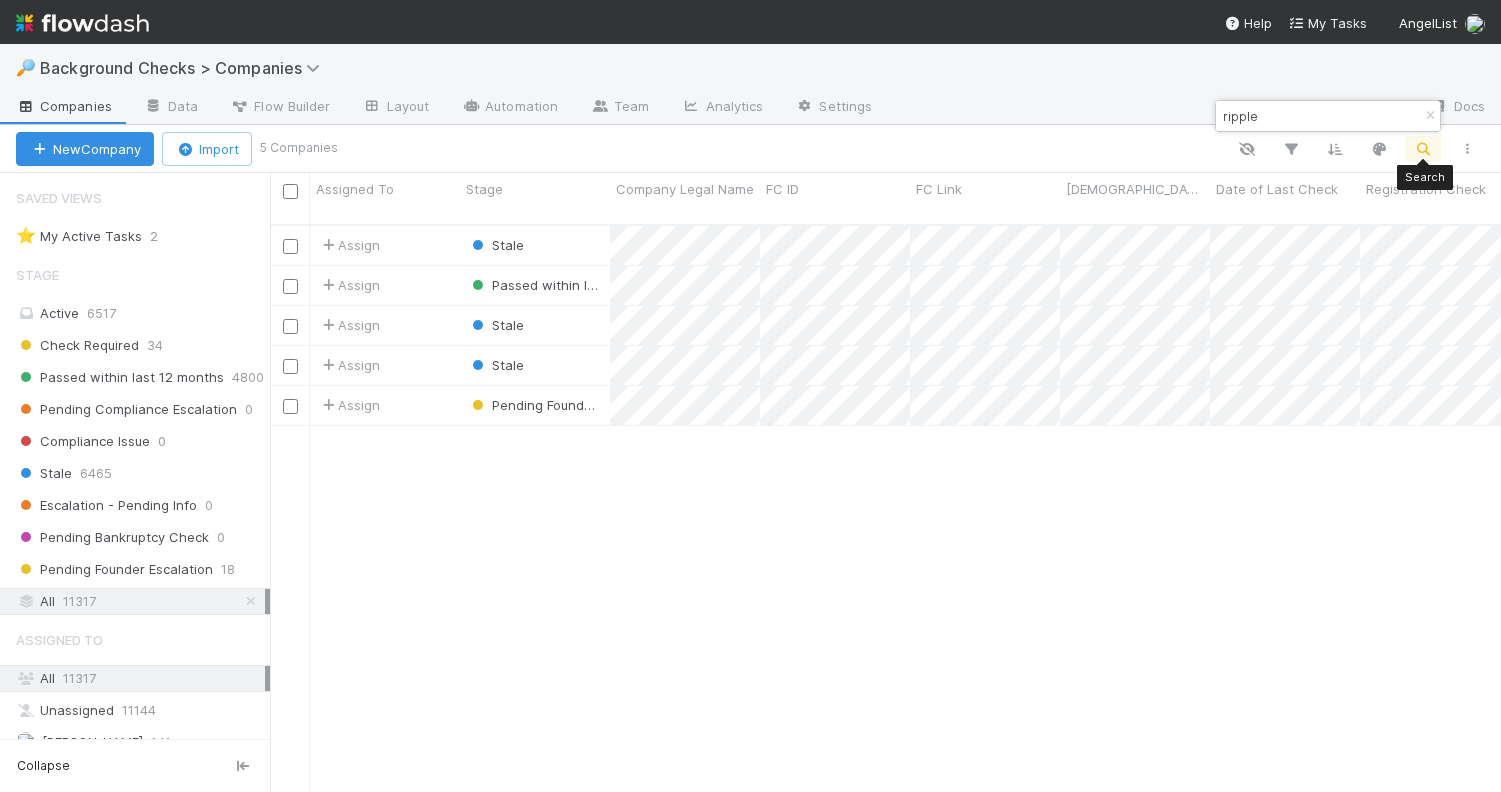 scroll, scrollTop: 0, scrollLeft: 1, axis: horizontal 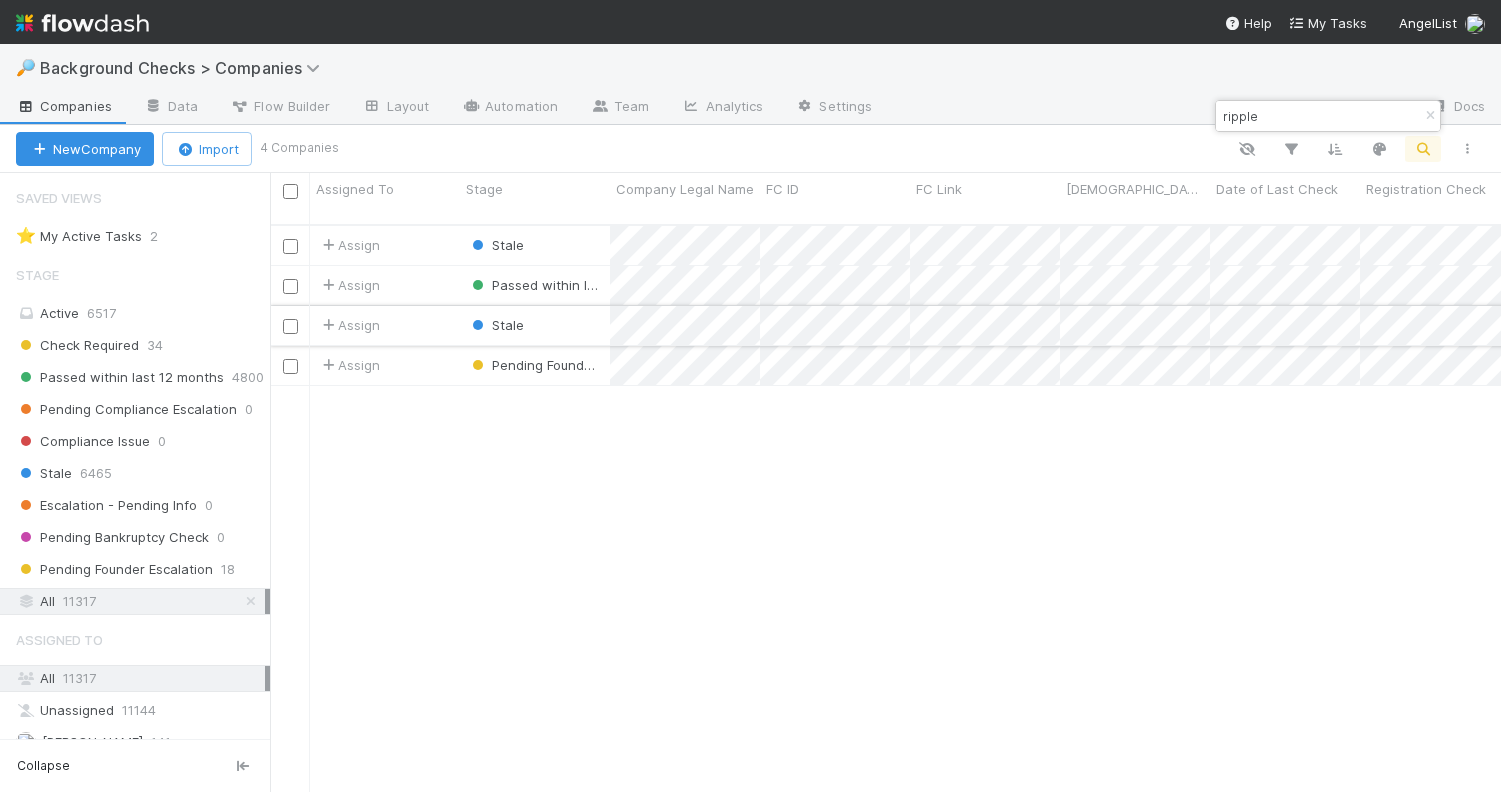type on "ripple" 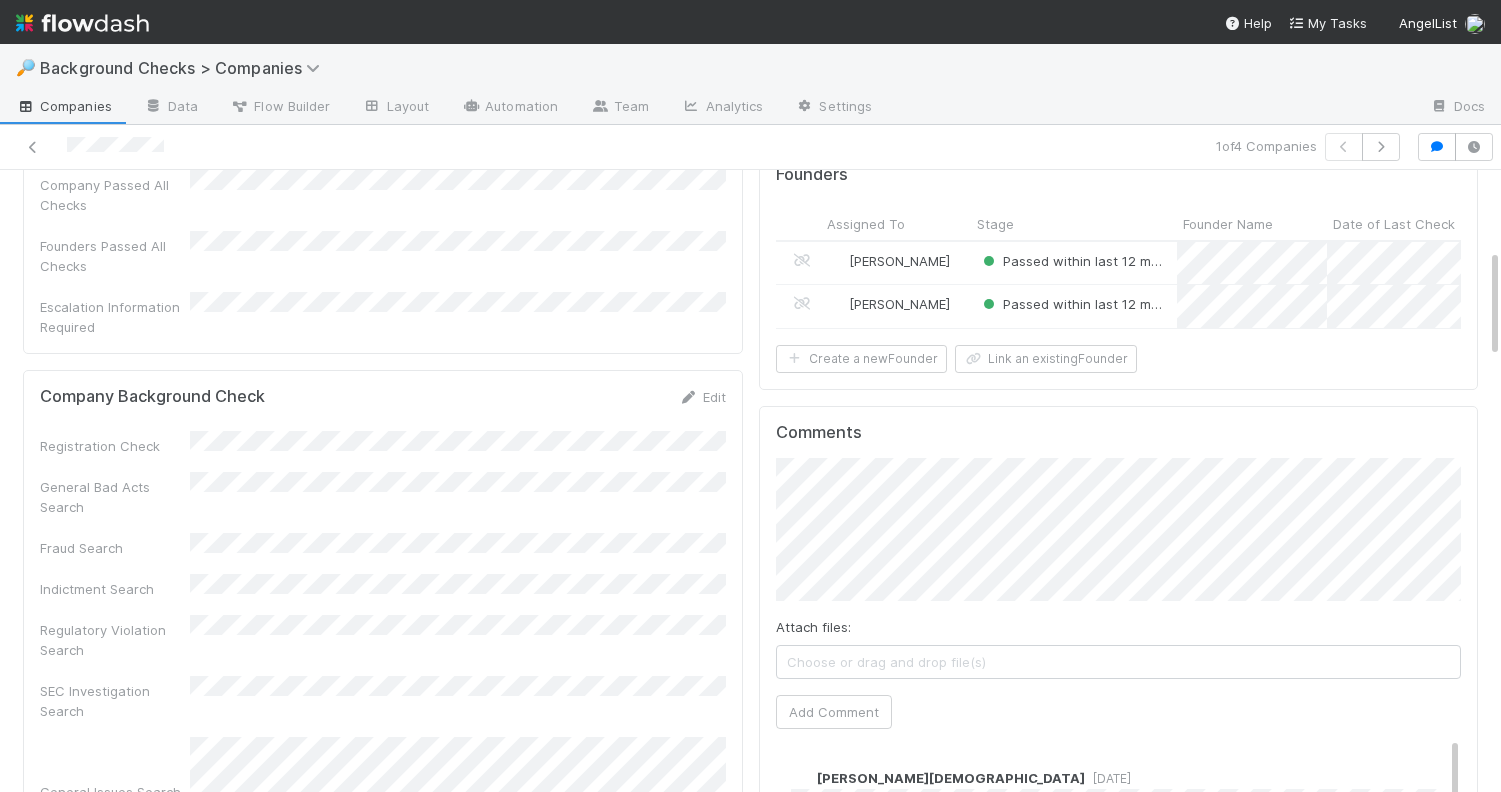 scroll, scrollTop: 0, scrollLeft: 0, axis: both 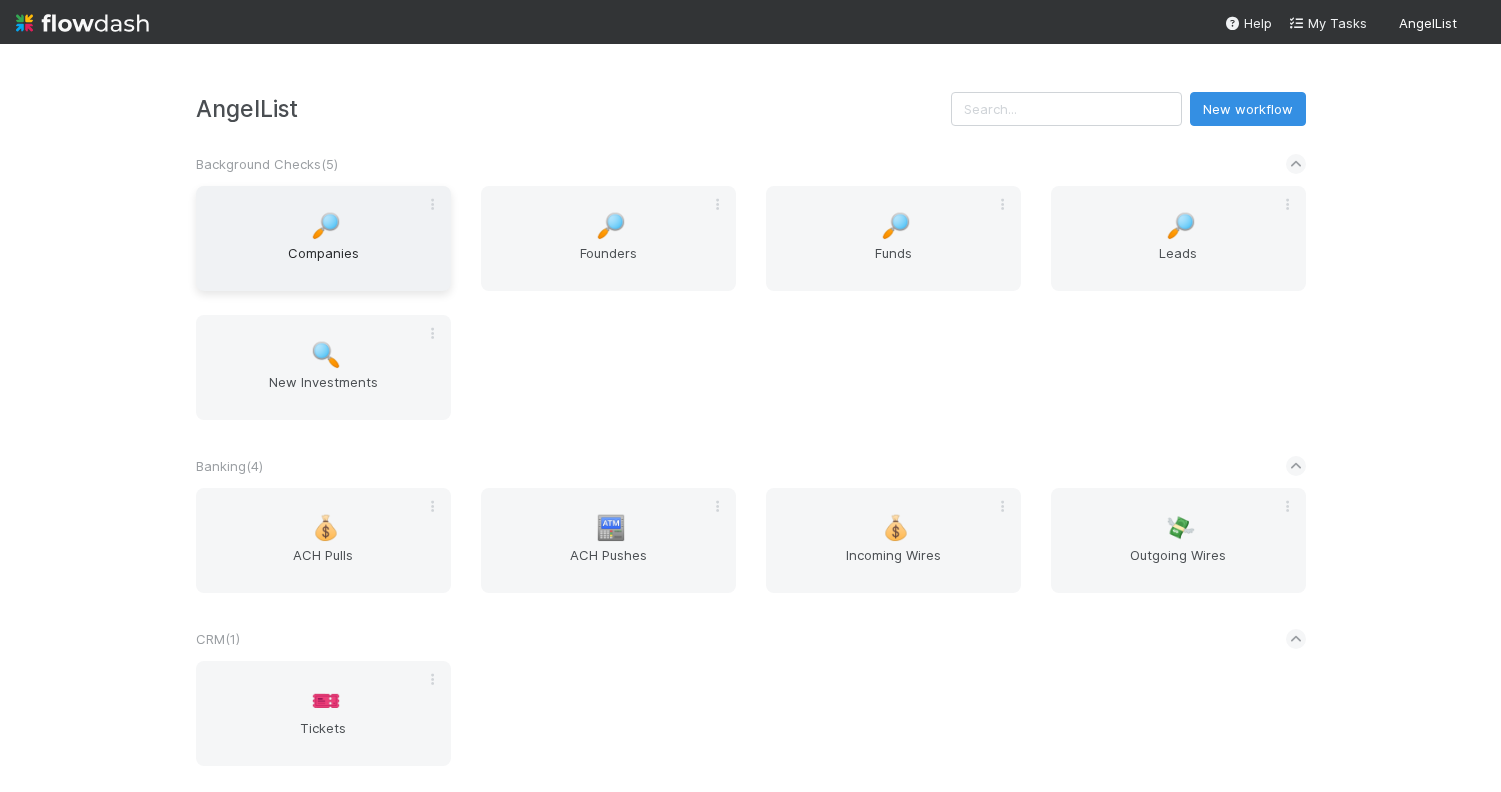 click on "🔎 Companies" at bounding box center (323, 238) 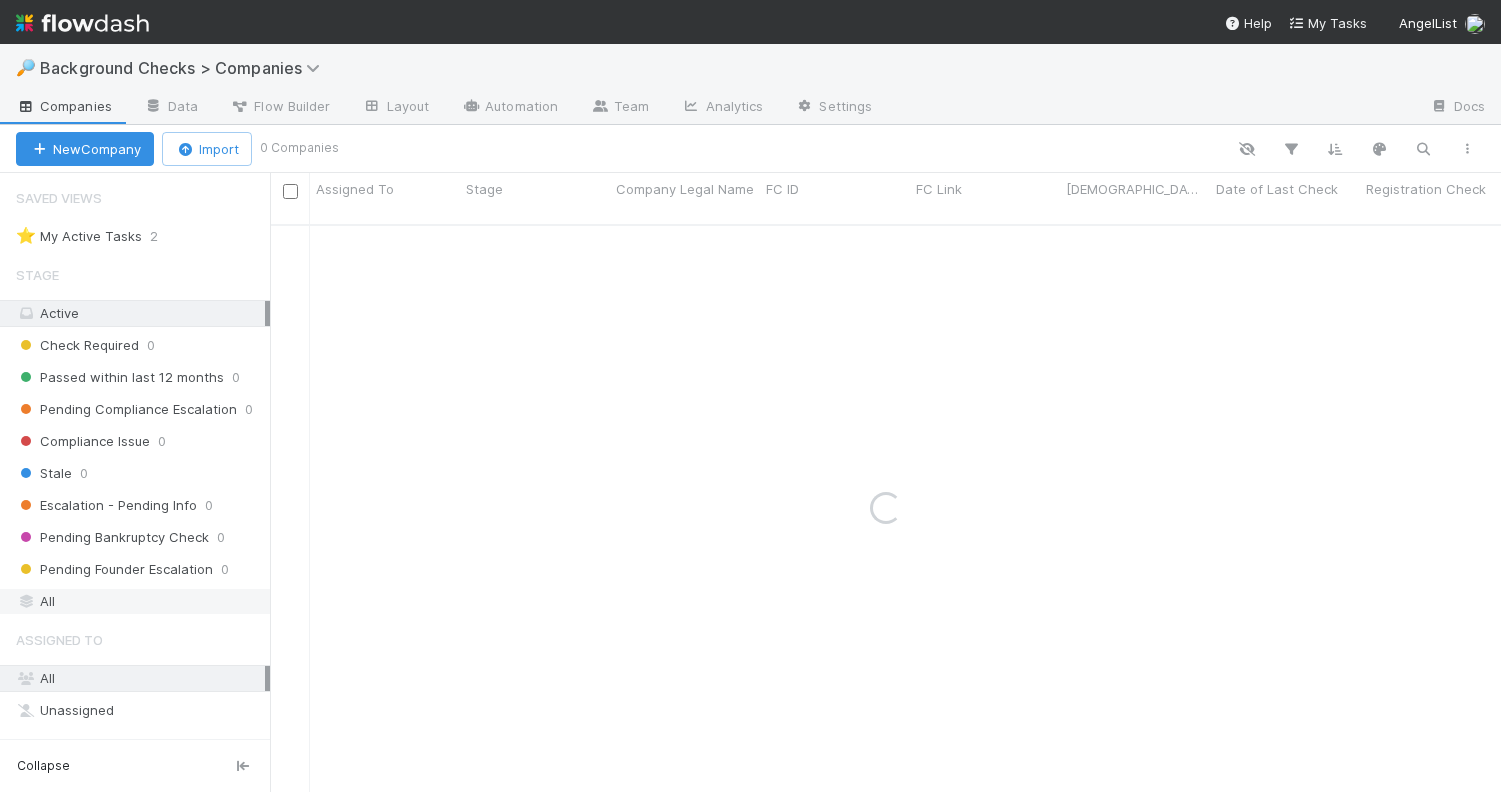 click on "All" at bounding box center [140, 601] 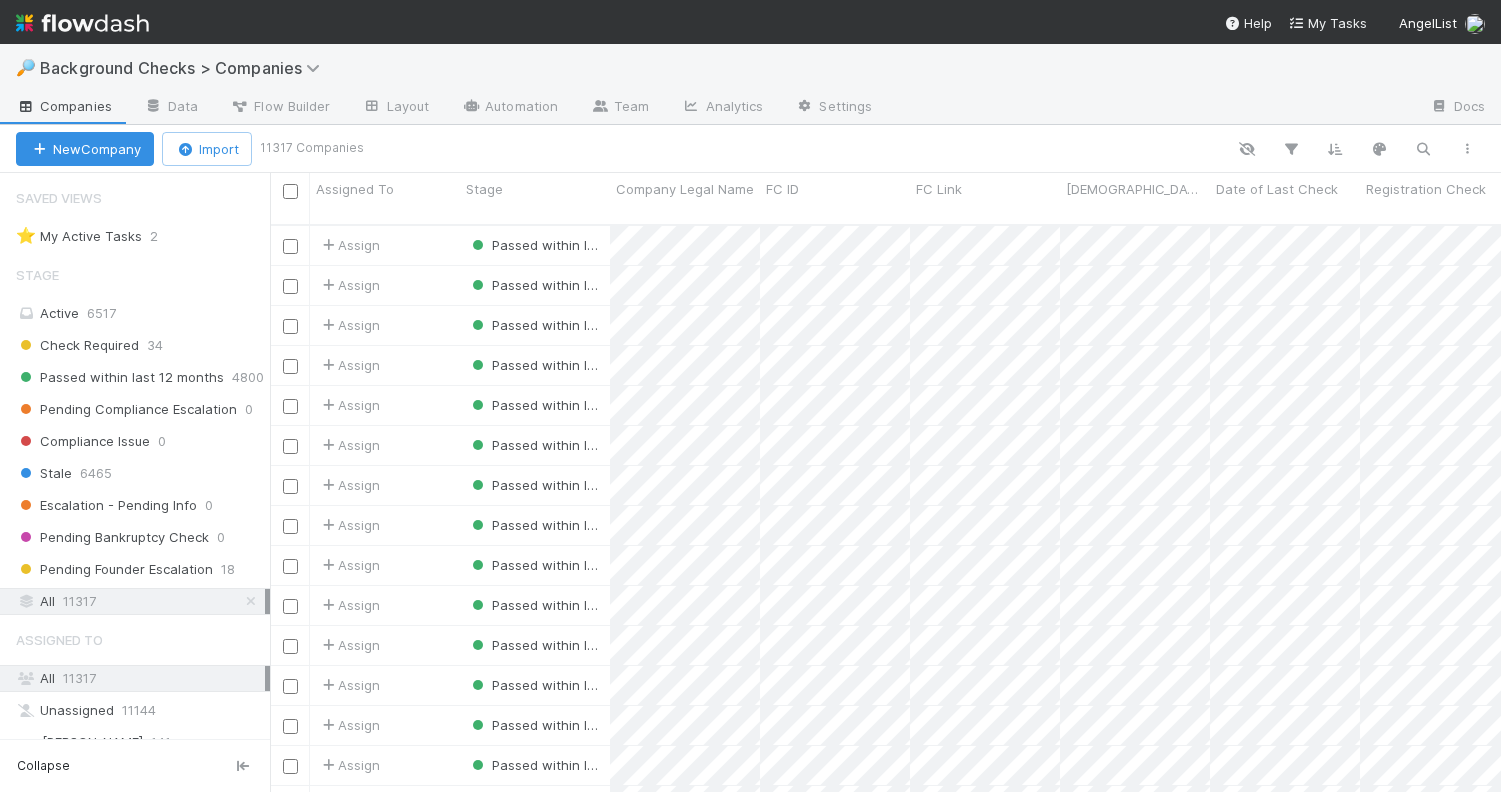scroll, scrollTop: 0, scrollLeft: 1, axis: horizontal 